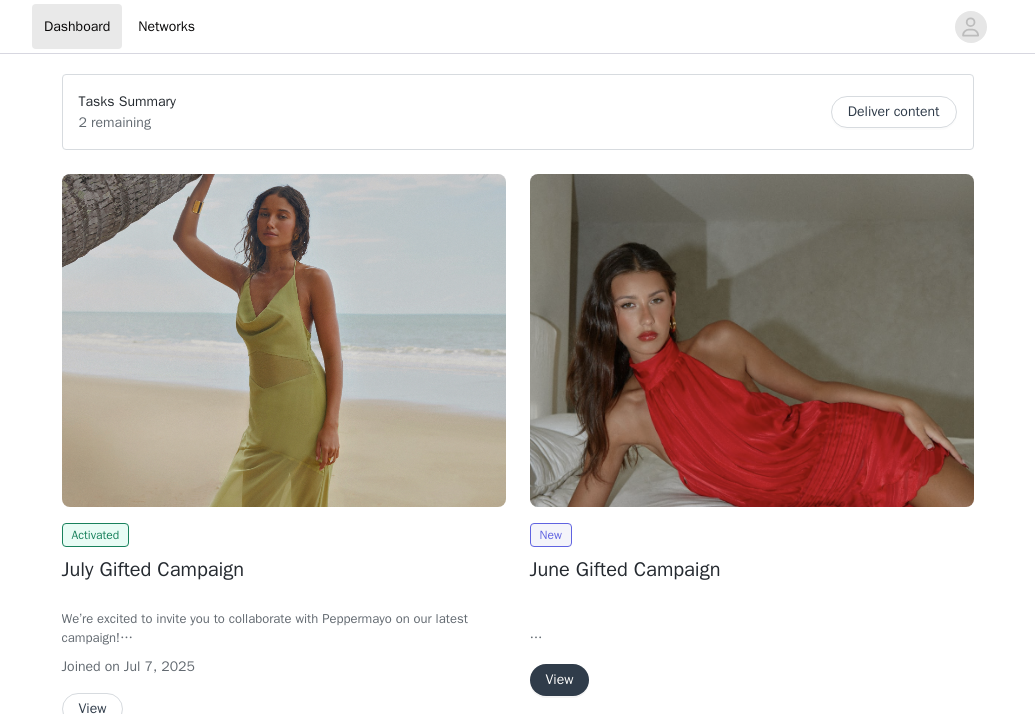 scroll, scrollTop: 0, scrollLeft: 0, axis: both 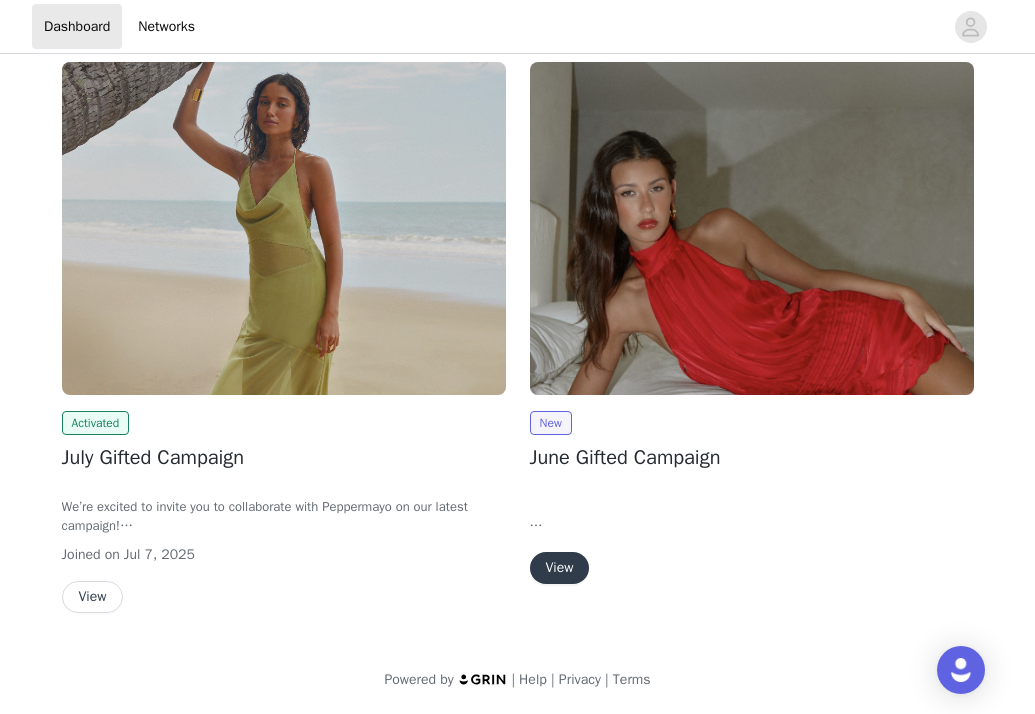 click on "View" at bounding box center (560, 568) 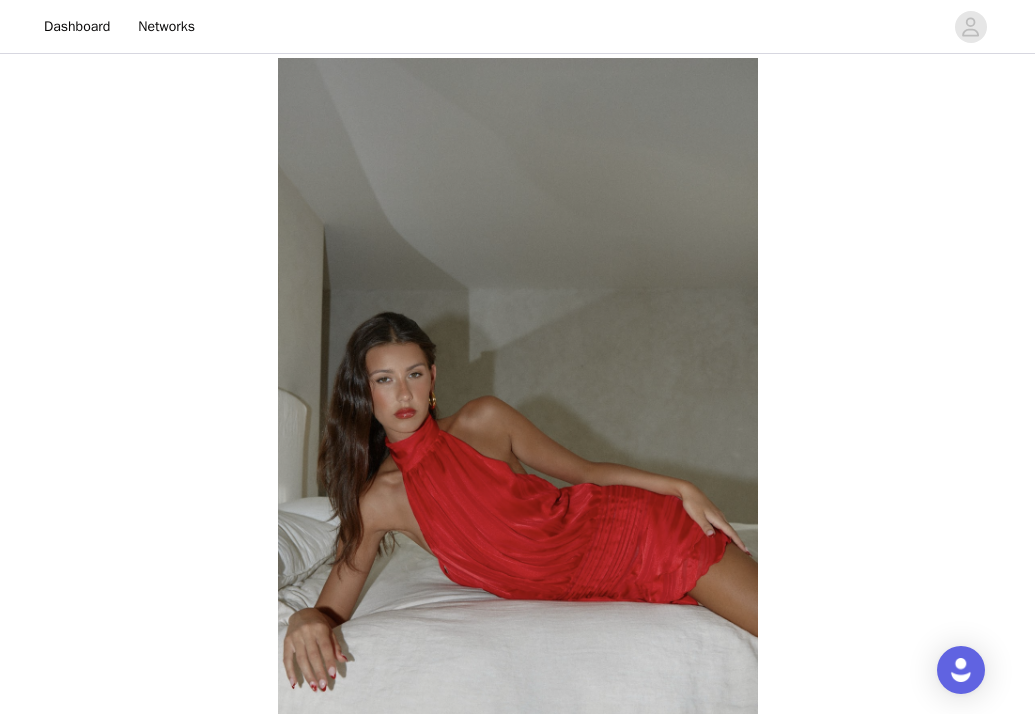 scroll, scrollTop: 459, scrollLeft: 0, axis: vertical 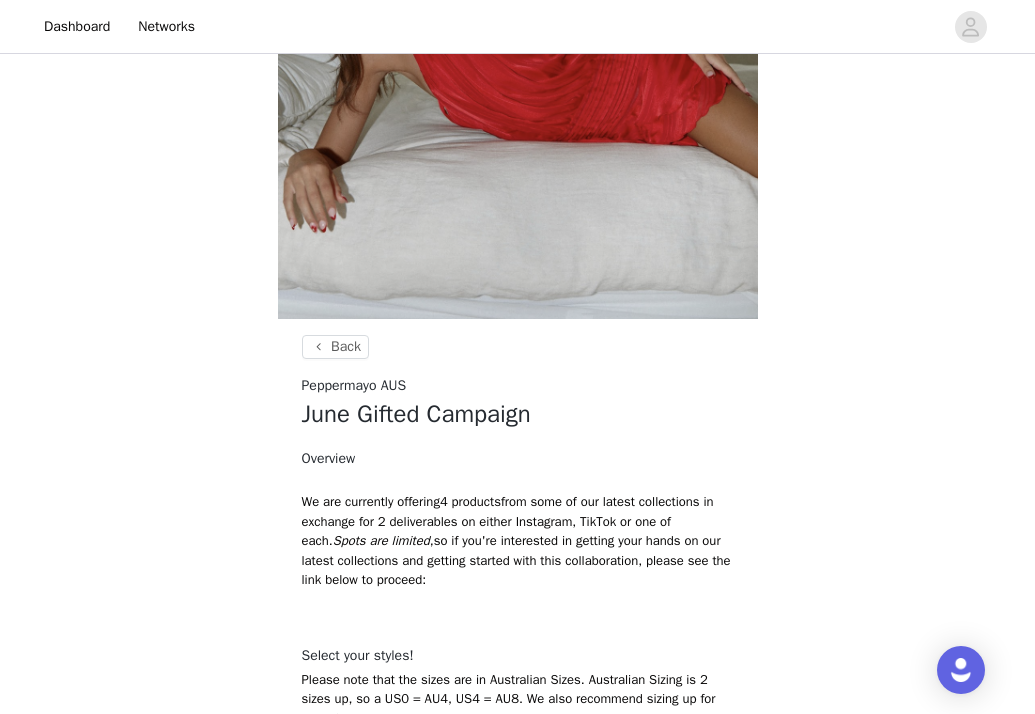 click on "Dashboard Networks" at bounding box center [517, 27] 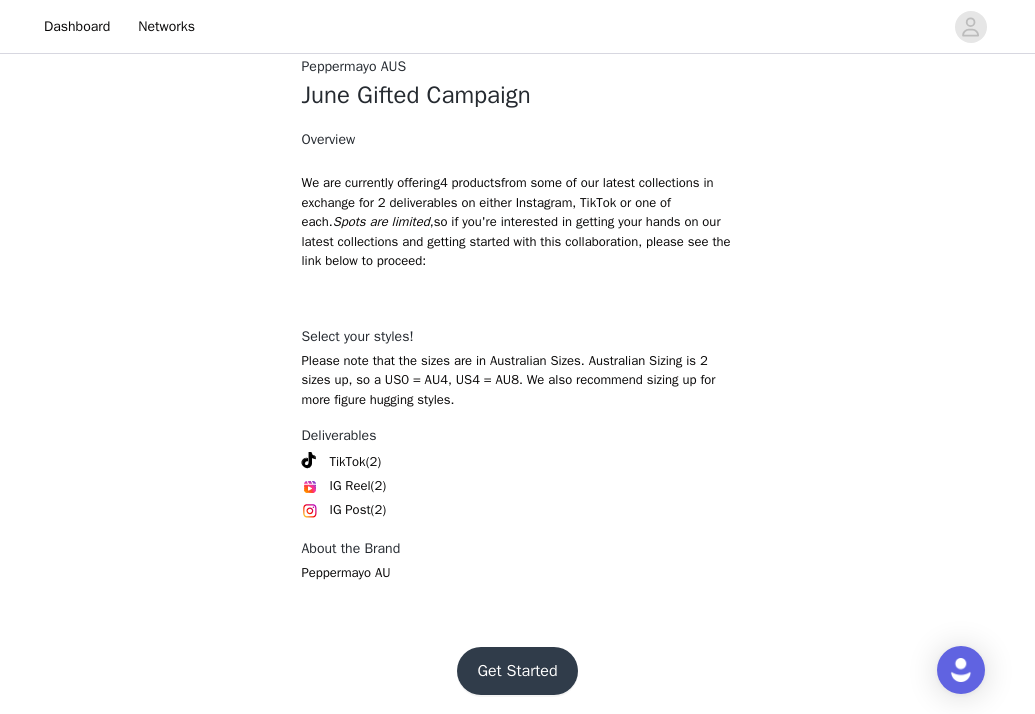 scroll, scrollTop: 777, scrollLeft: 0, axis: vertical 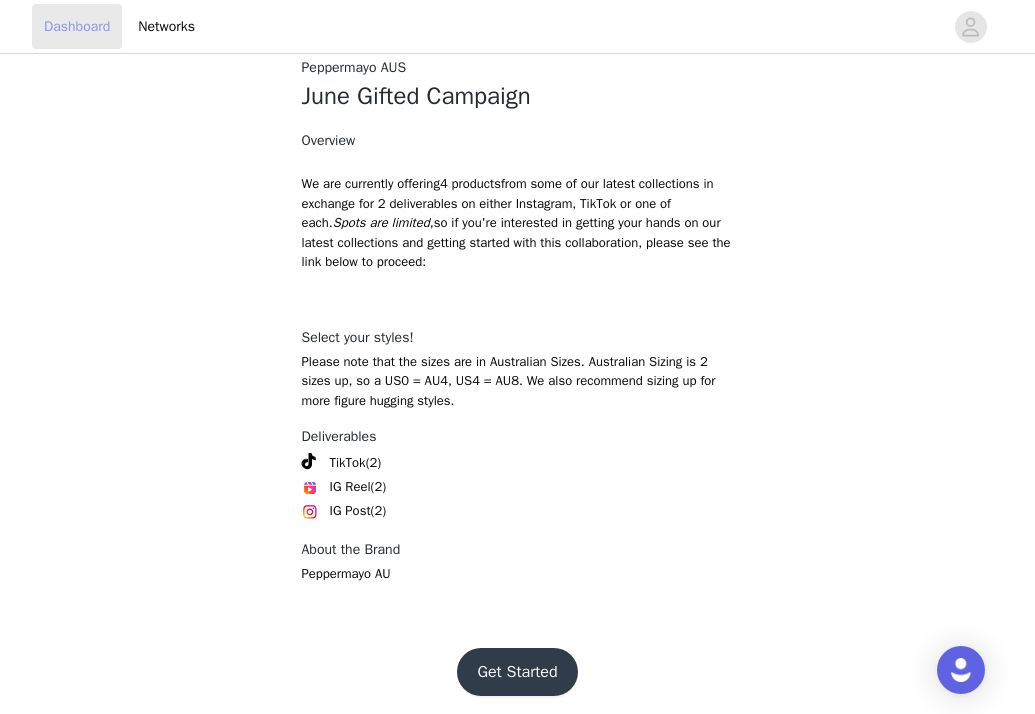 click on "Dashboard" at bounding box center [77, 26] 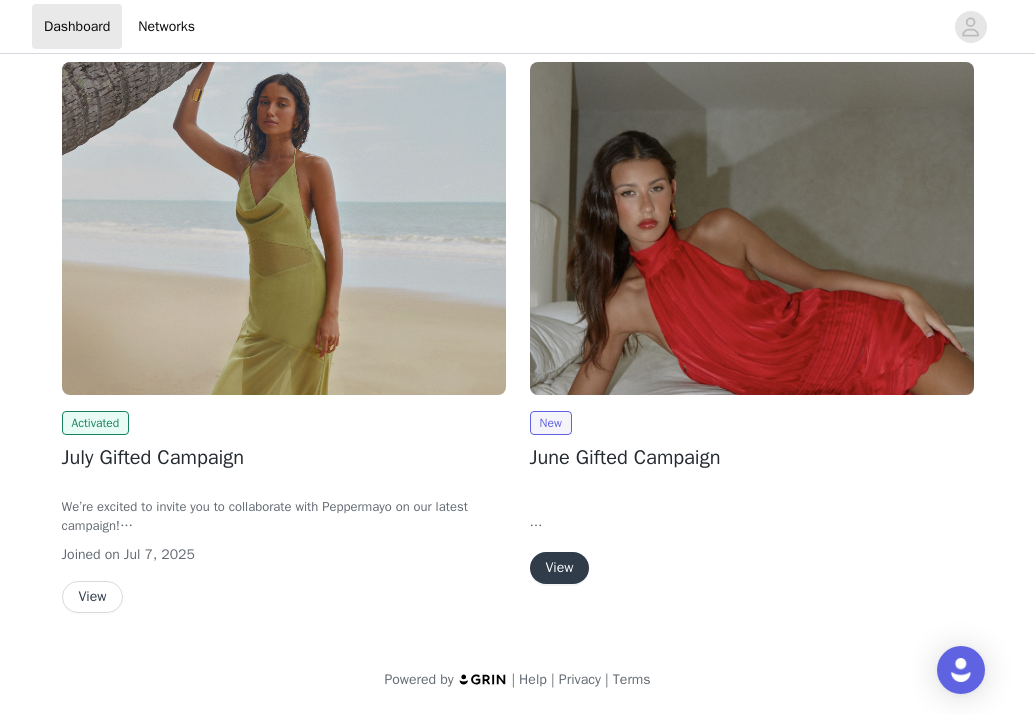 scroll, scrollTop: 113, scrollLeft: 0, axis: vertical 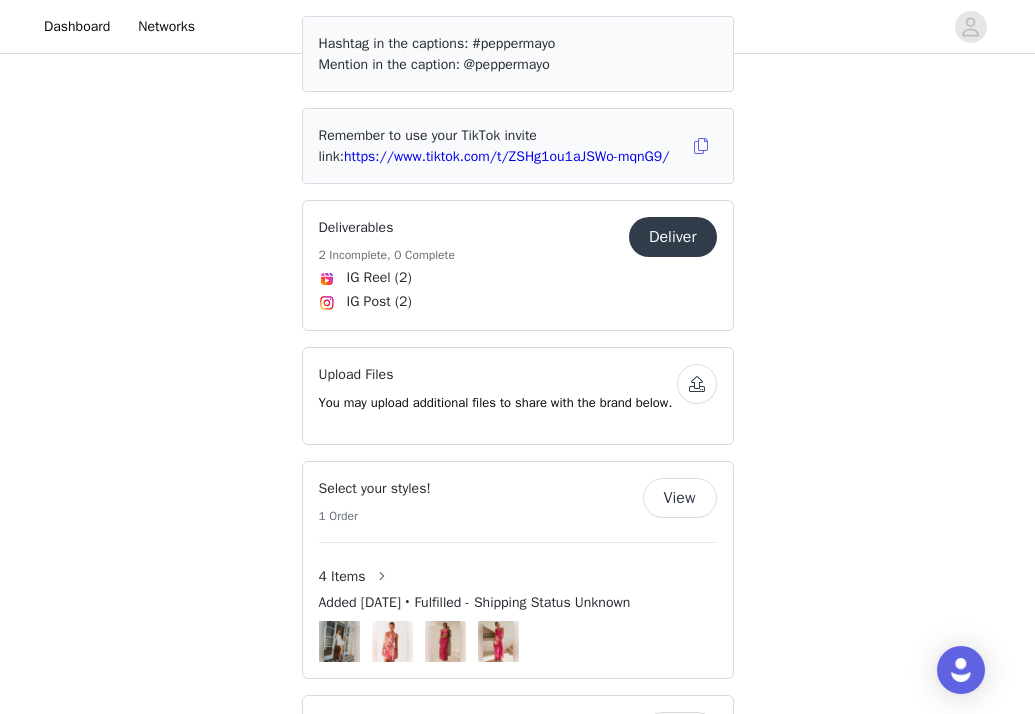 click at bounding box center [697, 384] 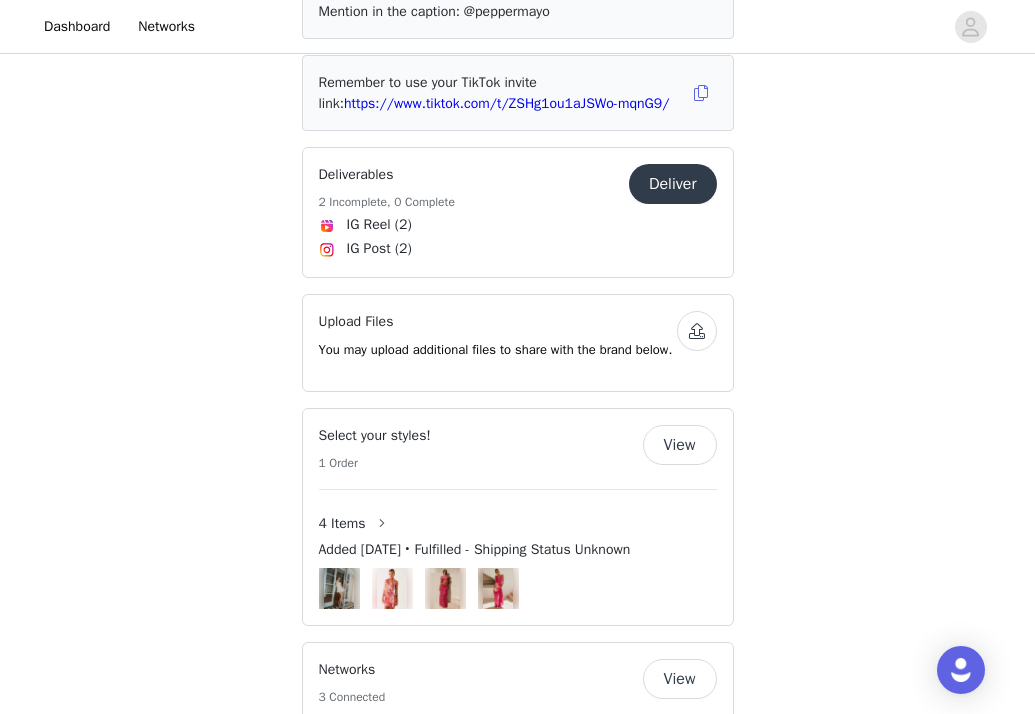 scroll, scrollTop: 1199, scrollLeft: 0, axis: vertical 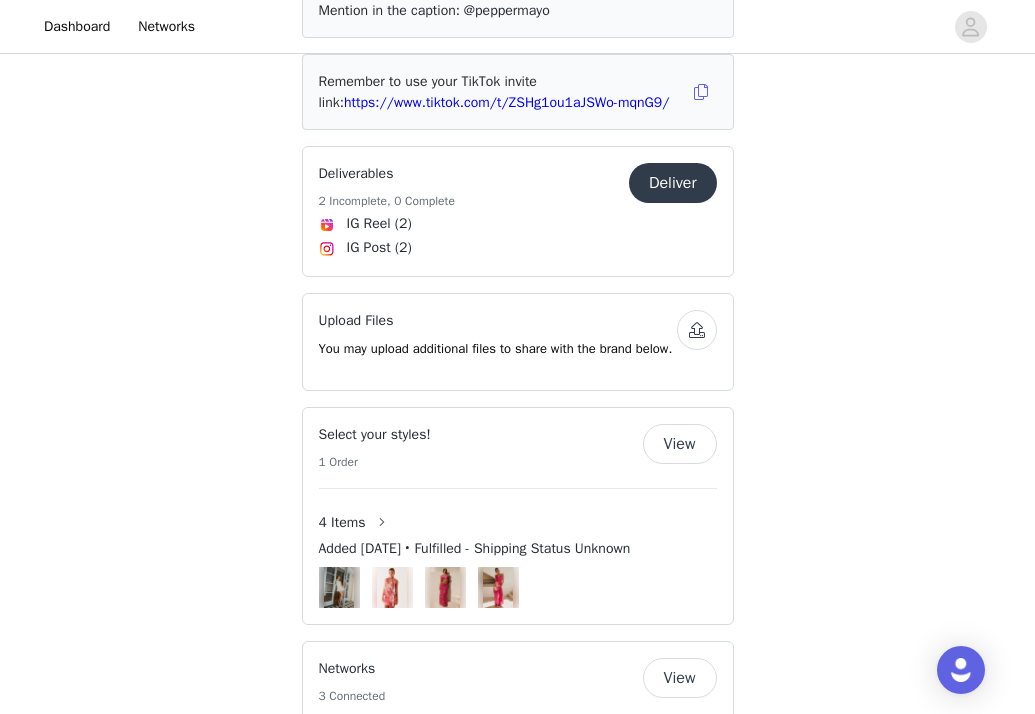 click on "Deliver" at bounding box center (673, 183) 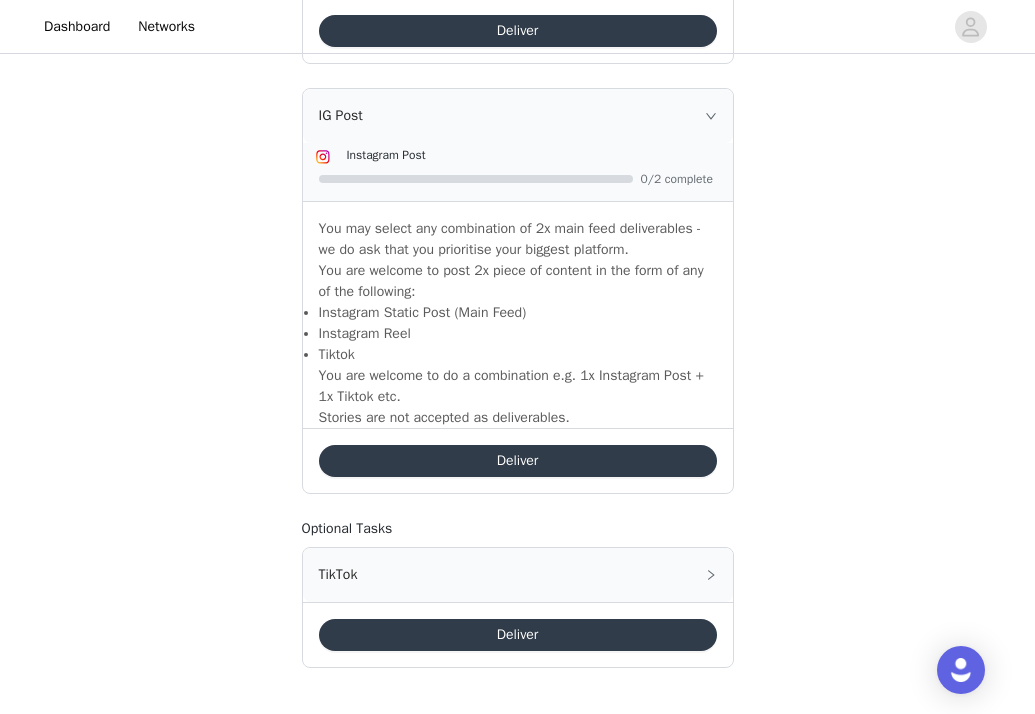 scroll, scrollTop: 1742, scrollLeft: 0, axis: vertical 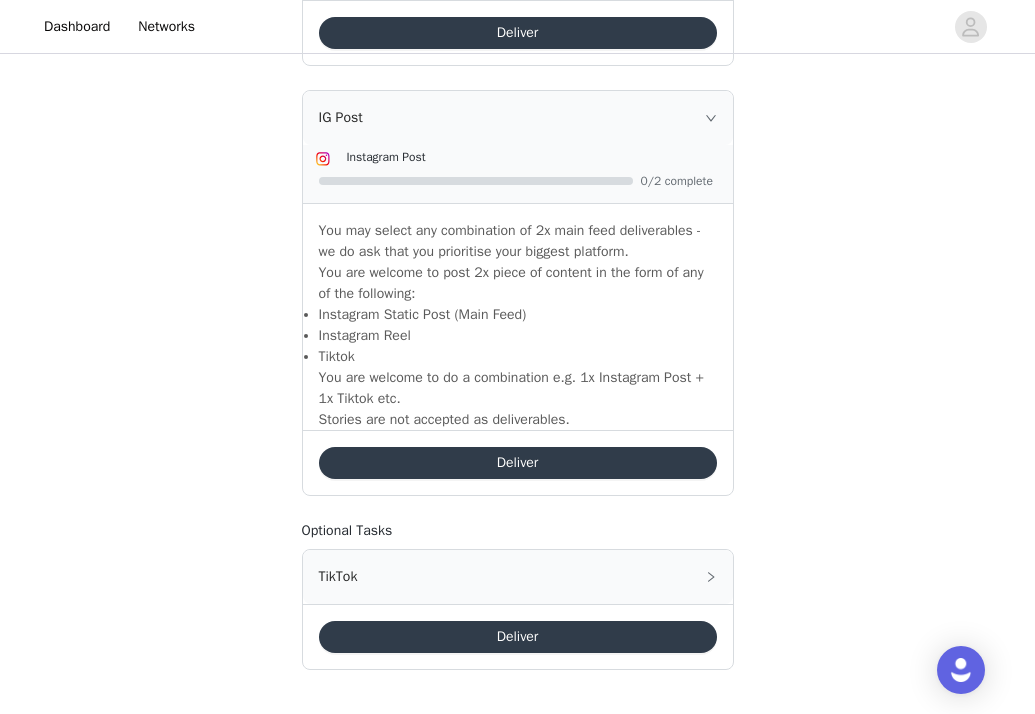 click on "Deliver" at bounding box center [518, 463] 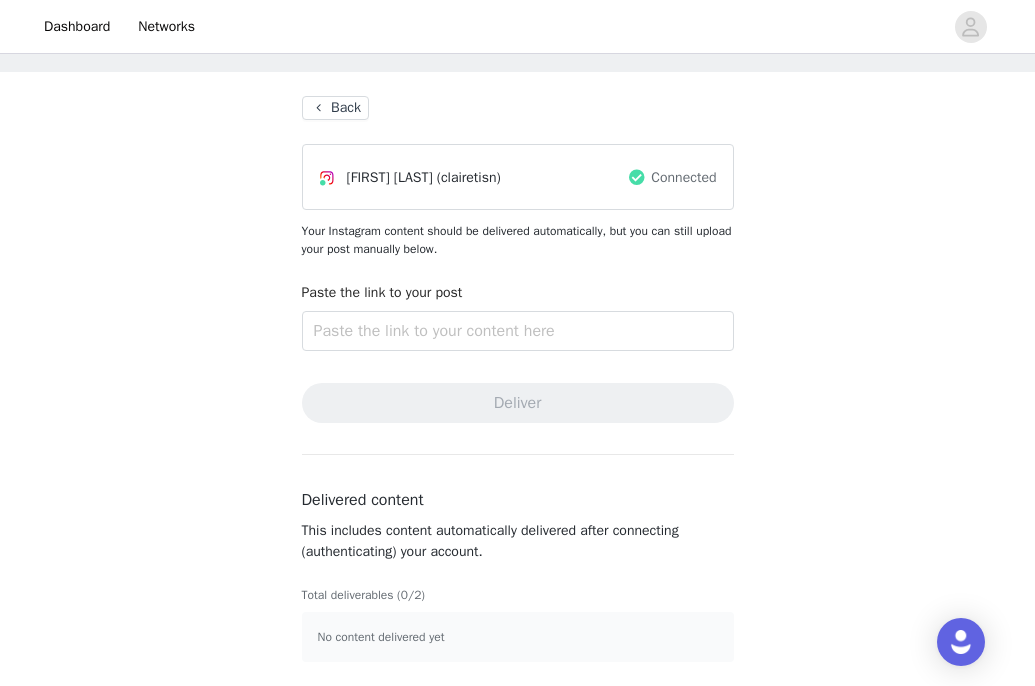 scroll, scrollTop: 74, scrollLeft: 0, axis: vertical 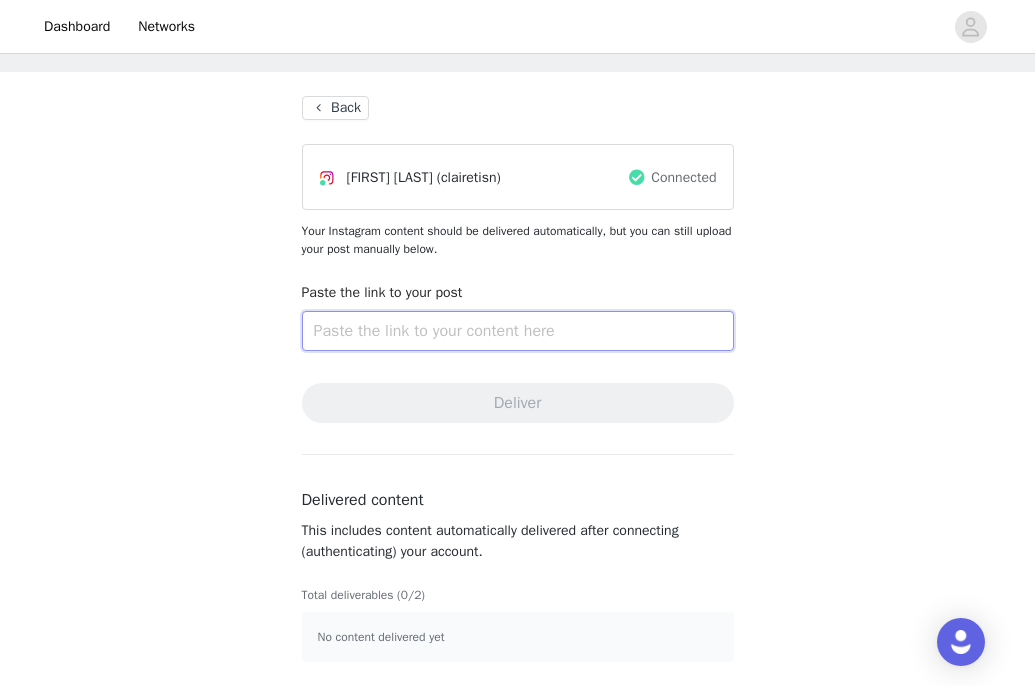 click at bounding box center [518, 331] 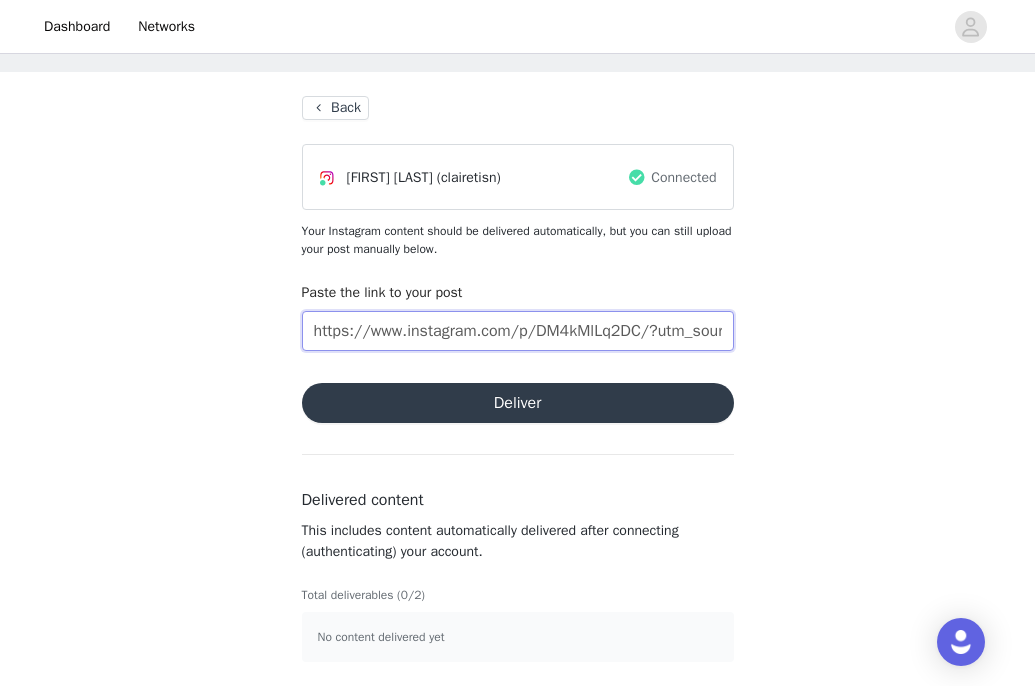 type on "https://www.instagram.com/p/DM4kMlLq2DC/?utm_source=ig_web_copy_link&igsh=MXV6eHp5b2JzNnFpbw==" 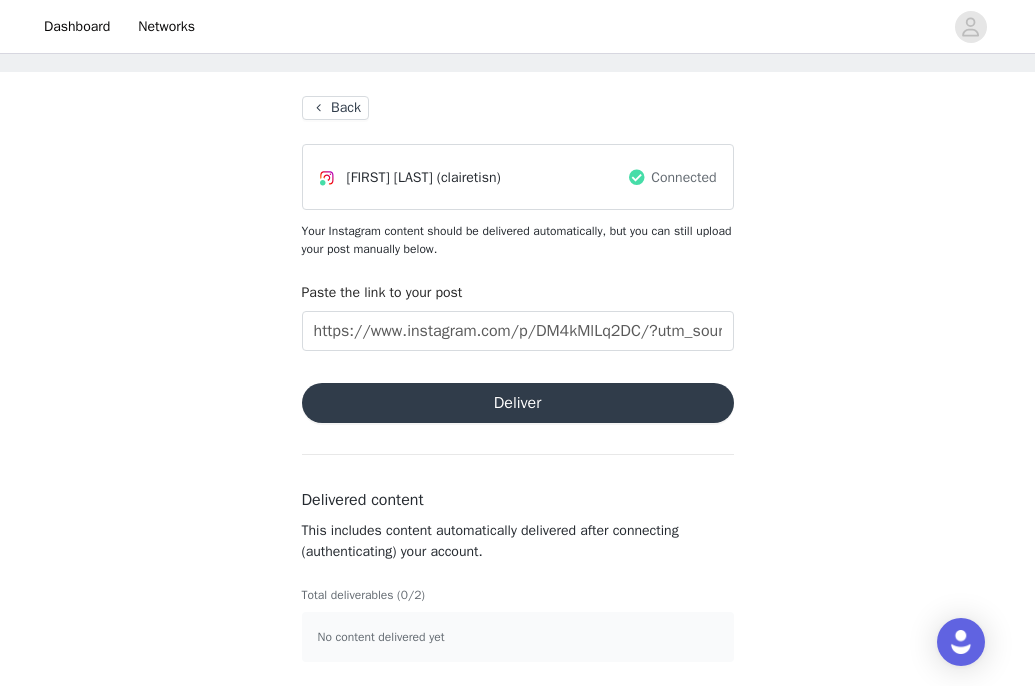 click on "Deliver" at bounding box center (518, 403) 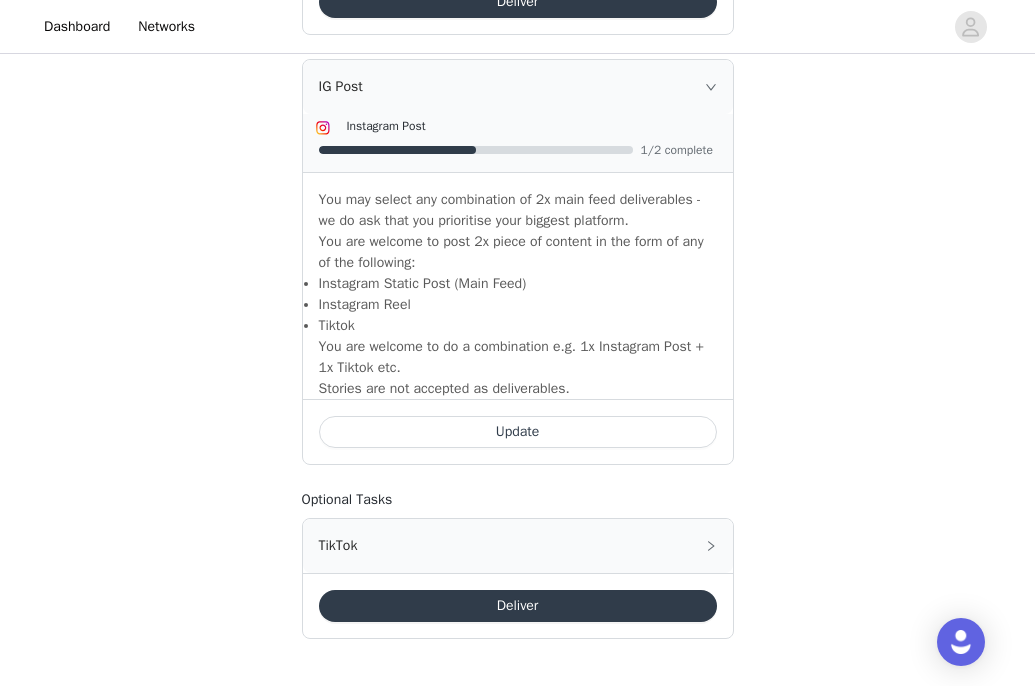 scroll, scrollTop: 1770, scrollLeft: 0, axis: vertical 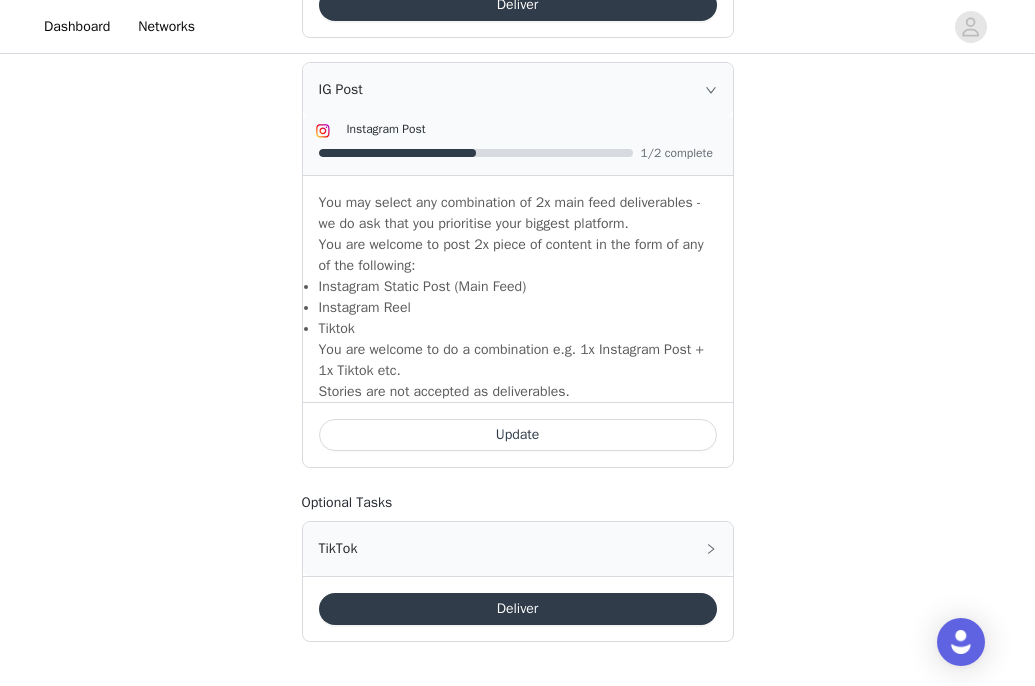 click on "Update" at bounding box center (518, 435) 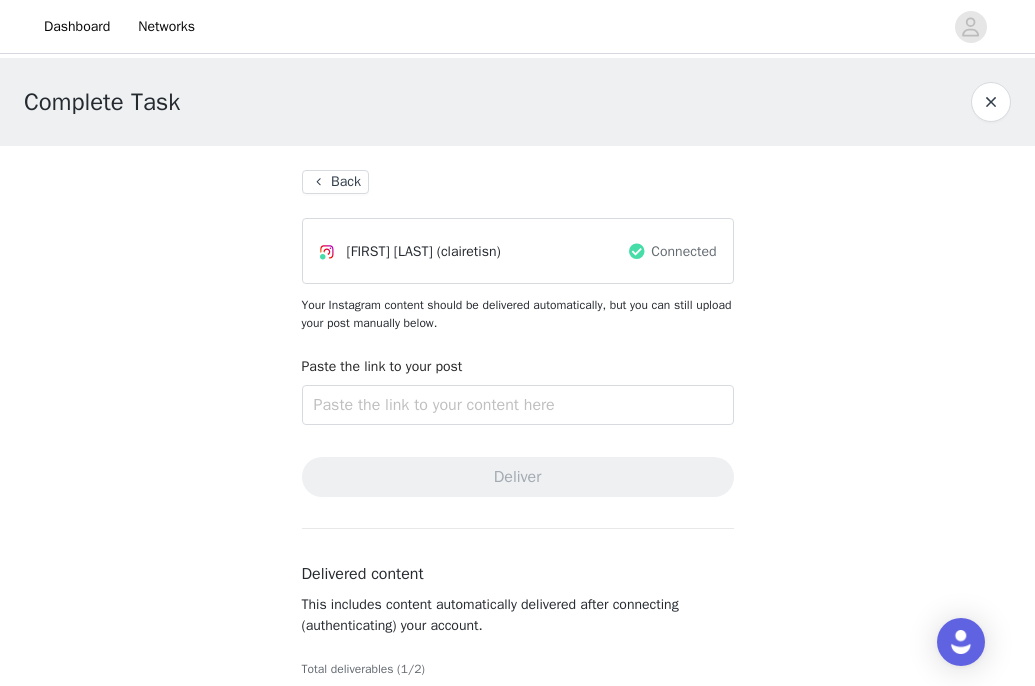 scroll, scrollTop: 0, scrollLeft: 0, axis: both 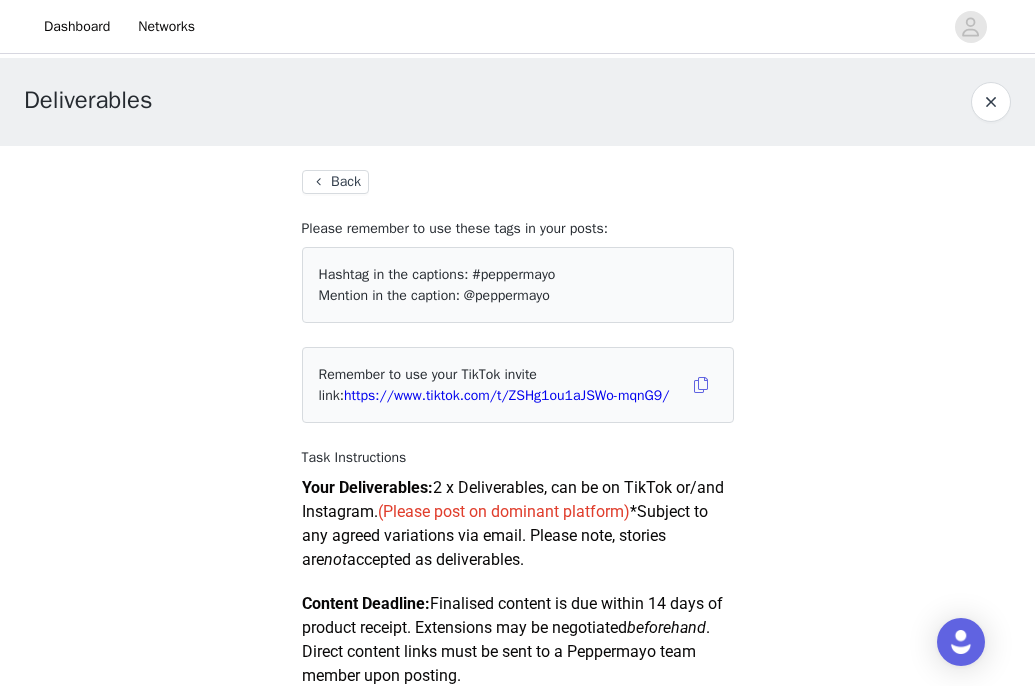 click on "Back" at bounding box center (335, 182) 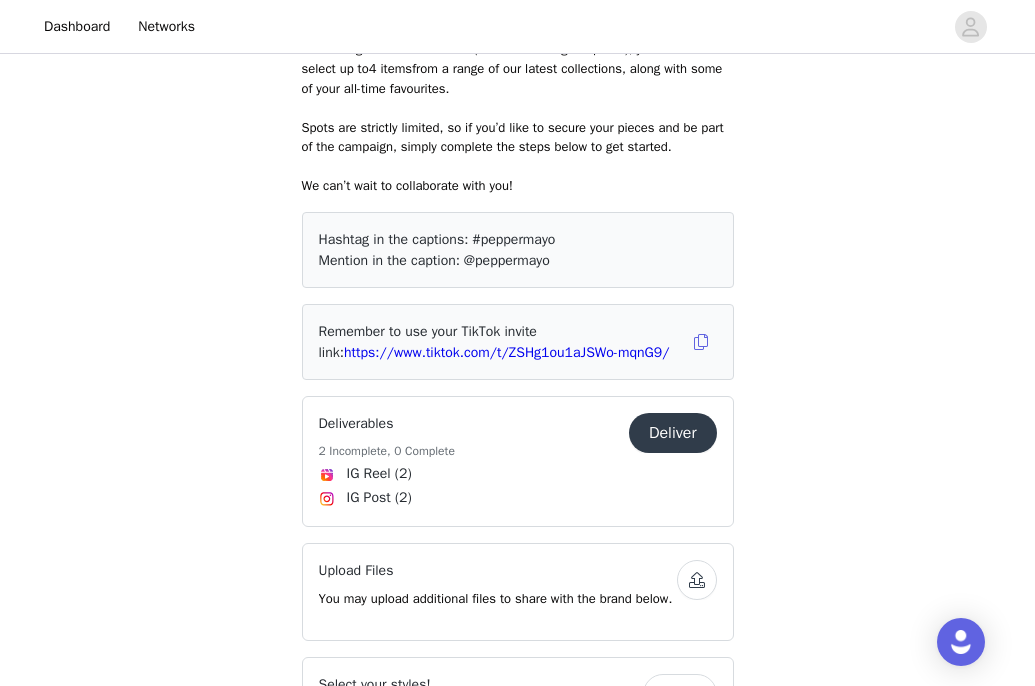 scroll, scrollTop: 946, scrollLeft: 0, axis: vertical 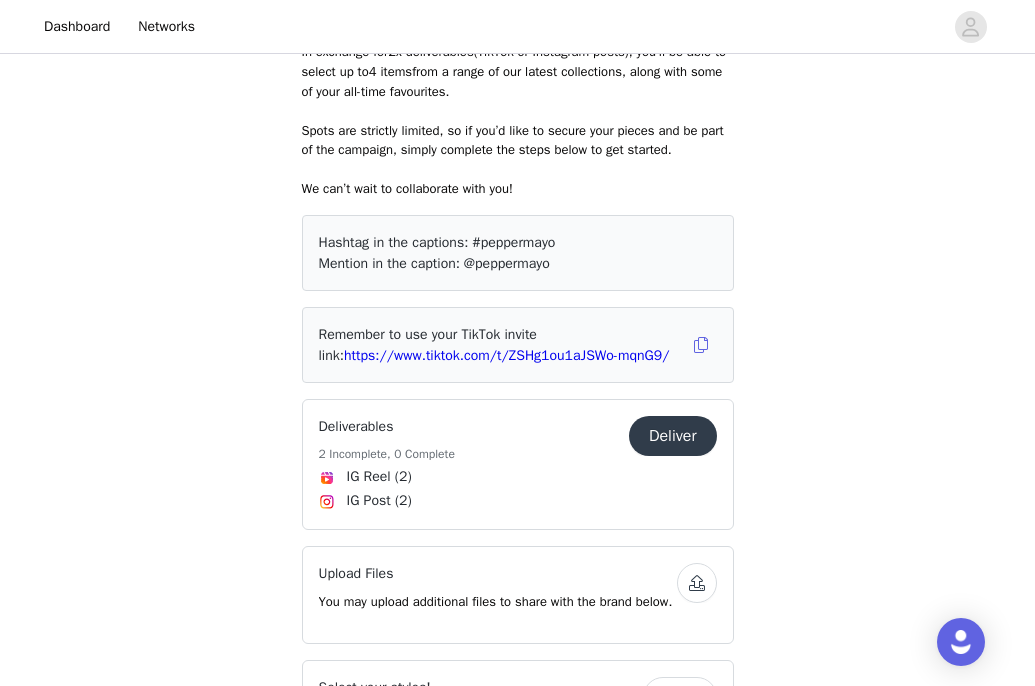 click on "Deliver" at bounding box center [673, 436] 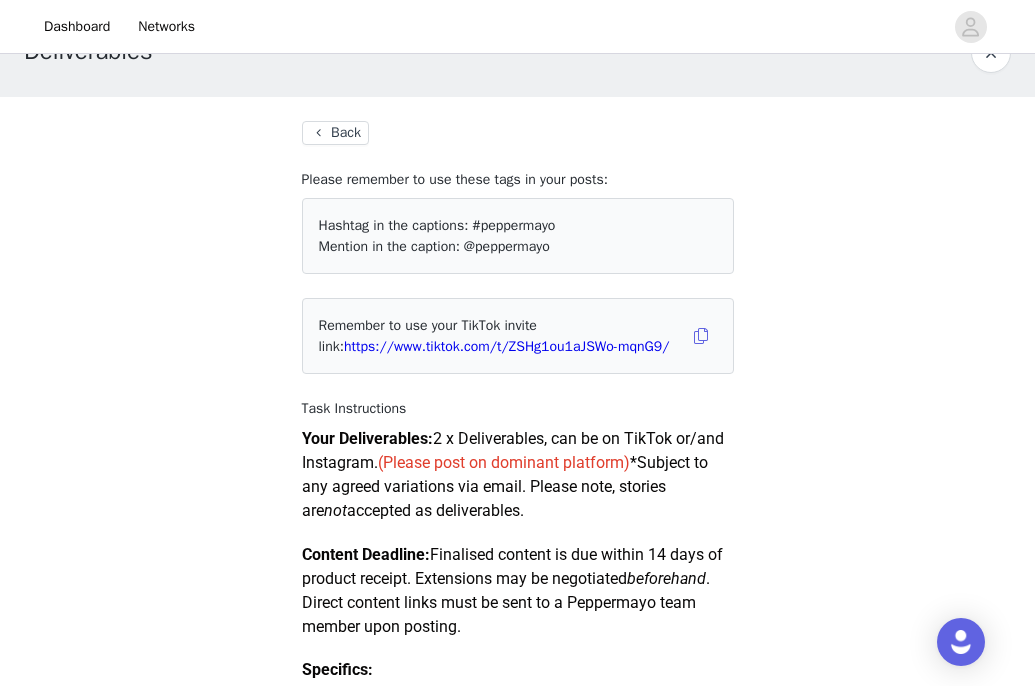 scroll, scrollTop: 53, scrollLeft: 0, axis: vertical 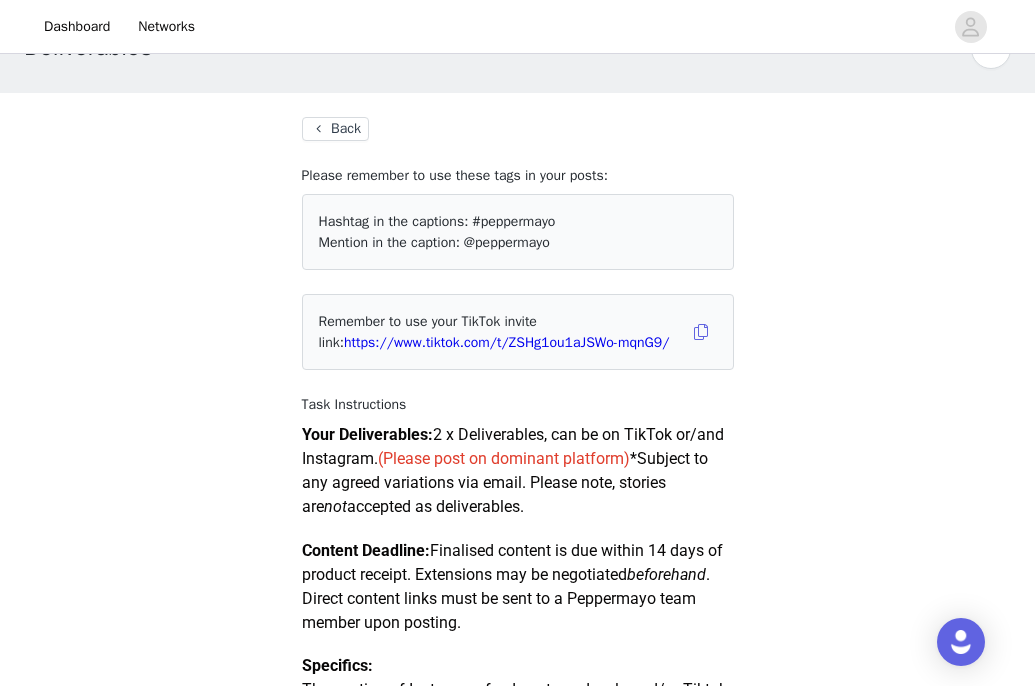 click on "Back" at bounding box center (335, 129) 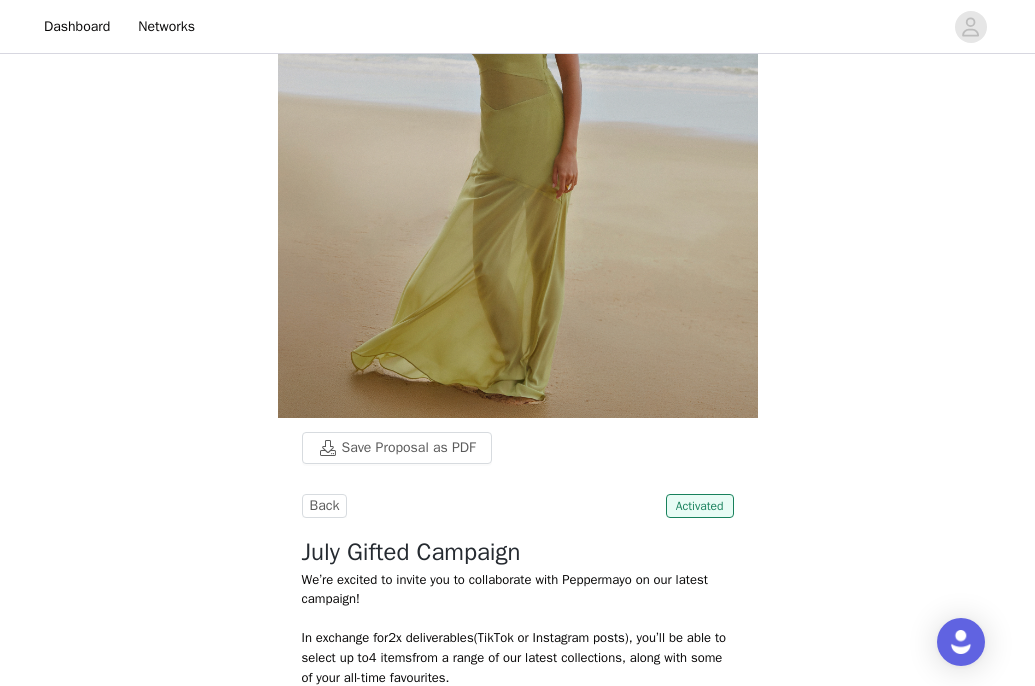scroll, scrollTop: 215, scrollLeft: 0, axis: vertical 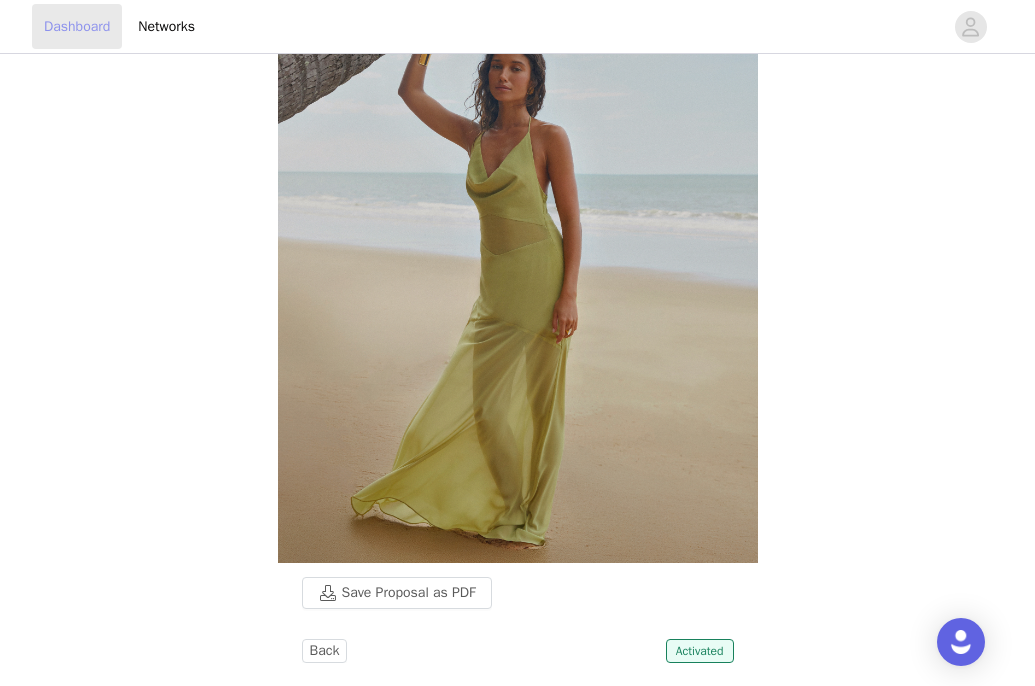 click on "Dashboard" at bounding box center [77, 26] 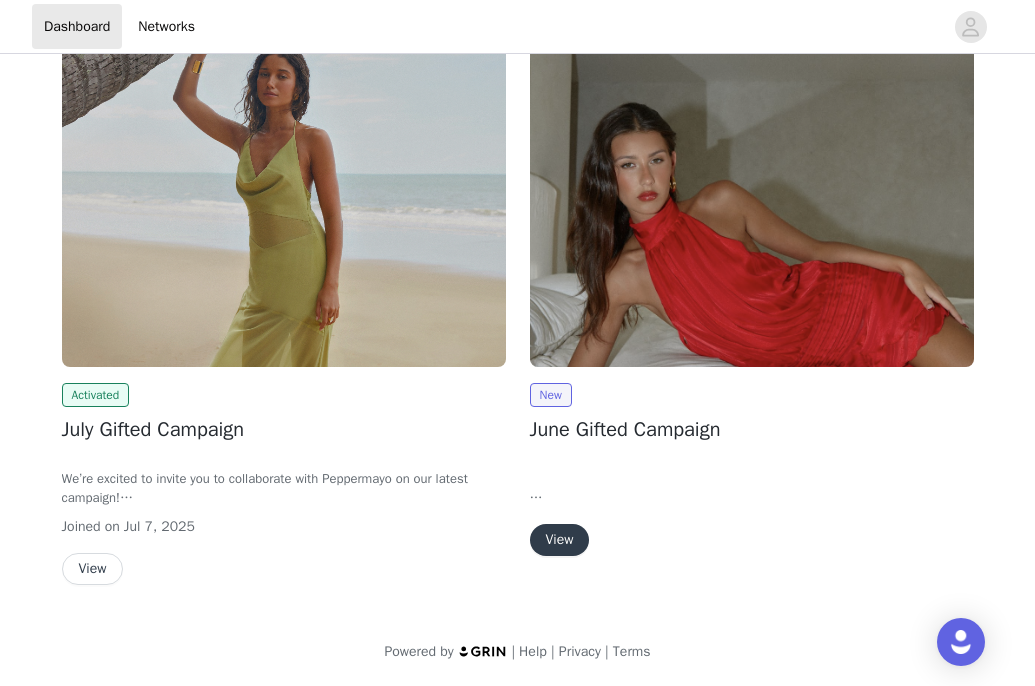 scroll, scrollTop: 141, scrollLeft: 0, axis: vertical 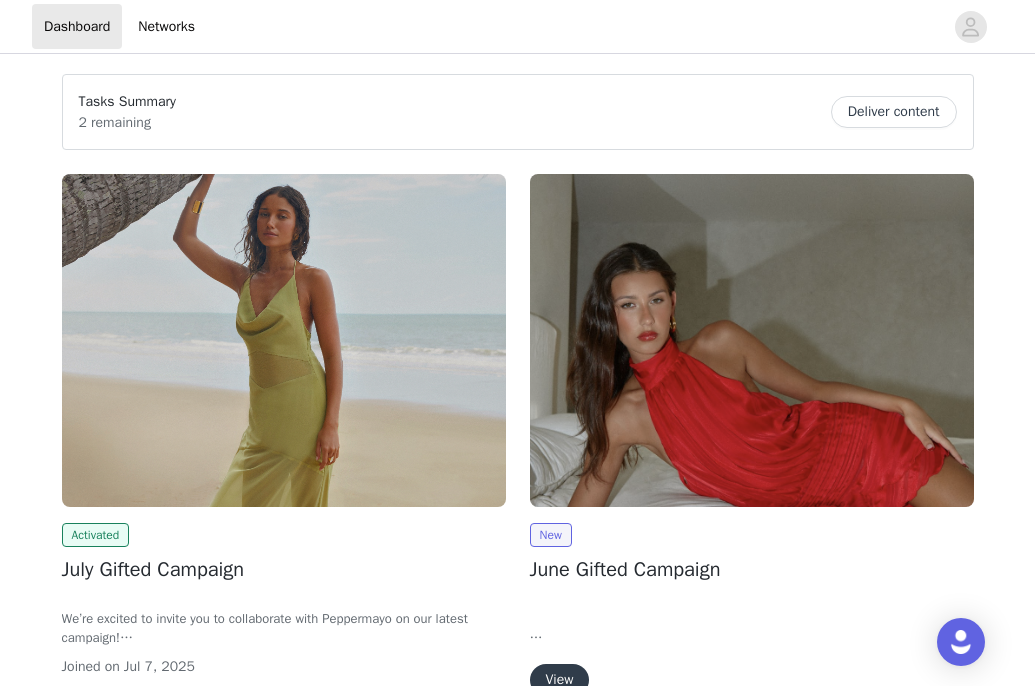click on "Deliver content" at bounding box center [894, 112] 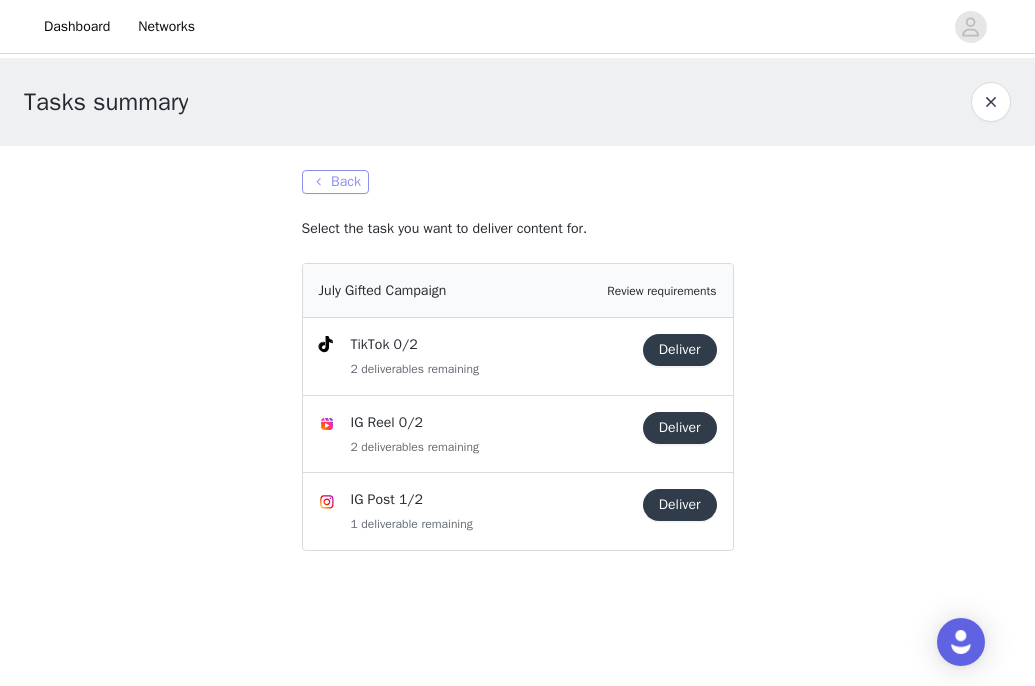 click on "Back" at bounding box center (335, 182) 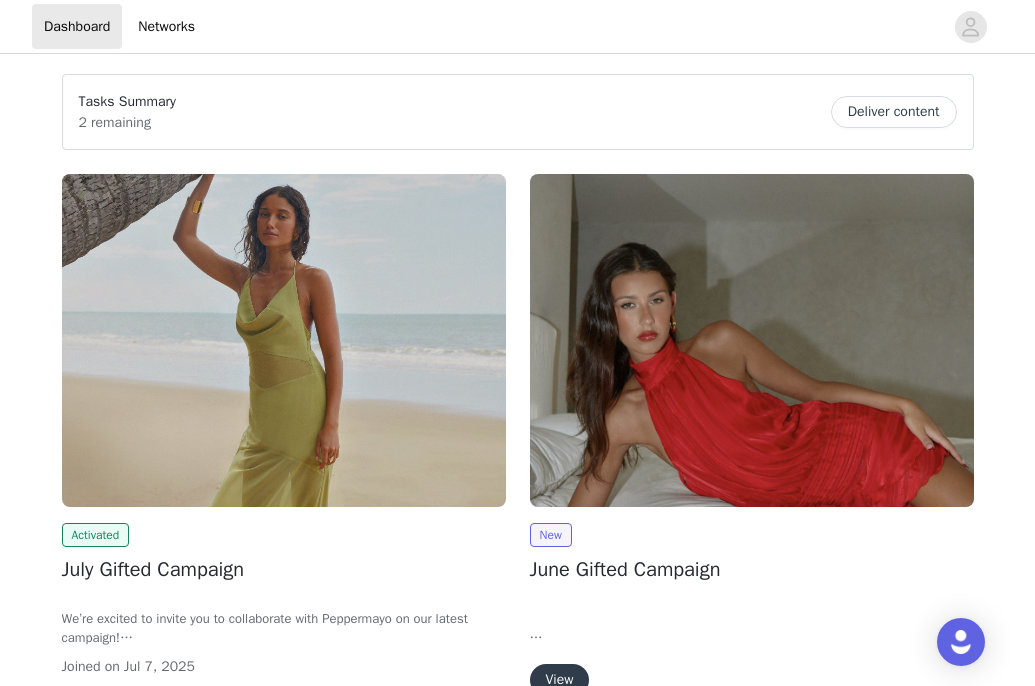 scroll, scrollTop: 0, scrollLeft: 0, axis: both 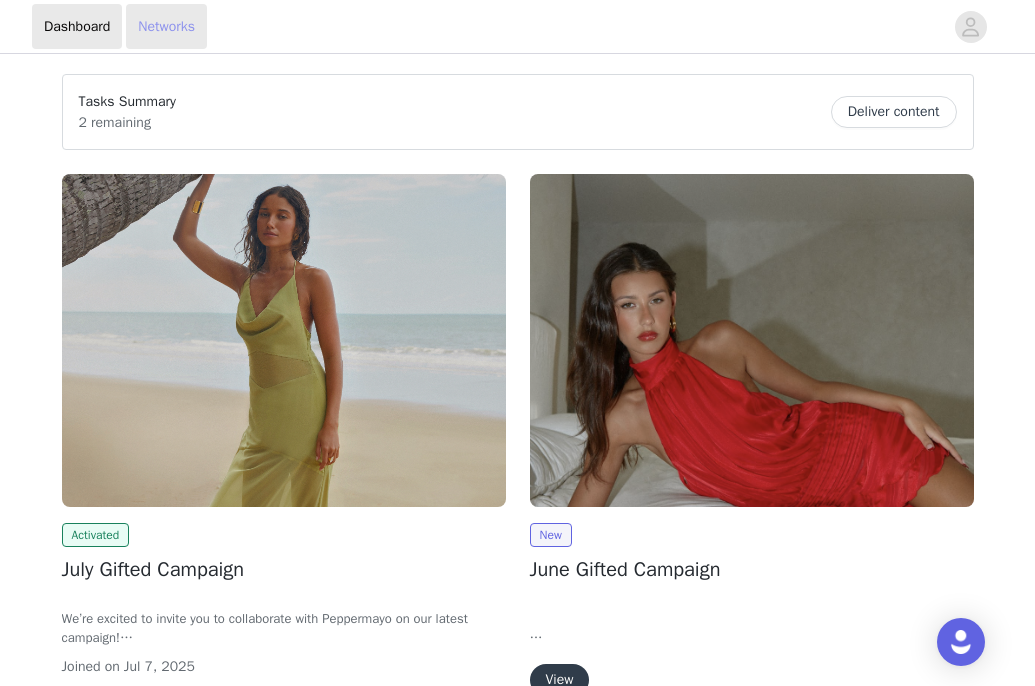 click on "Networks" at bounding box center (166, 26) 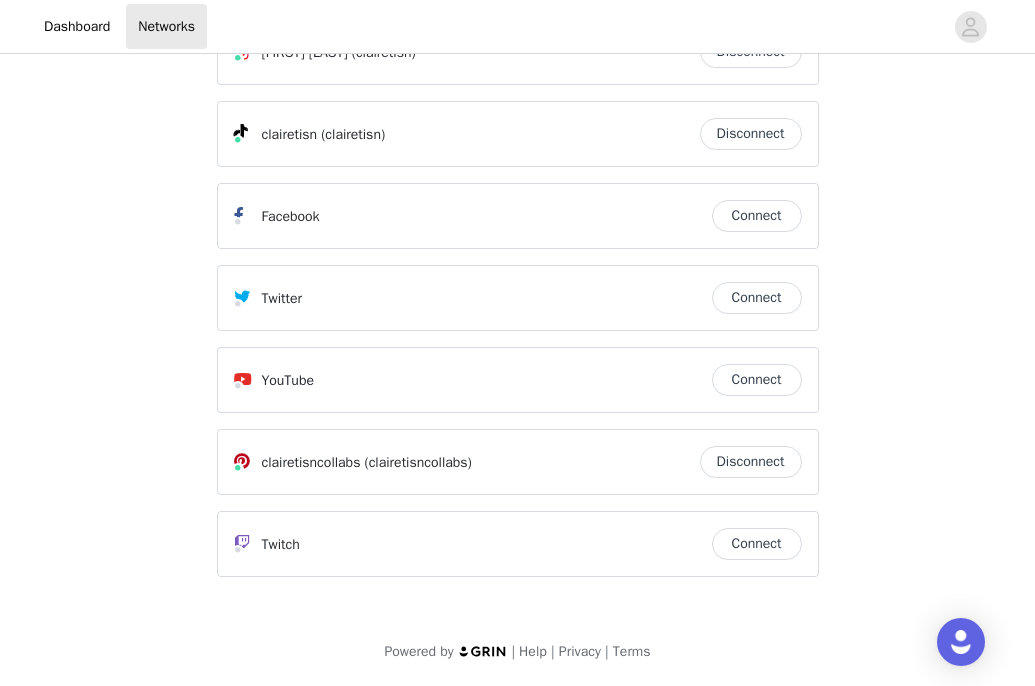 scroll, scrollTop: 71, scrollLeft: 0, axis: vertical 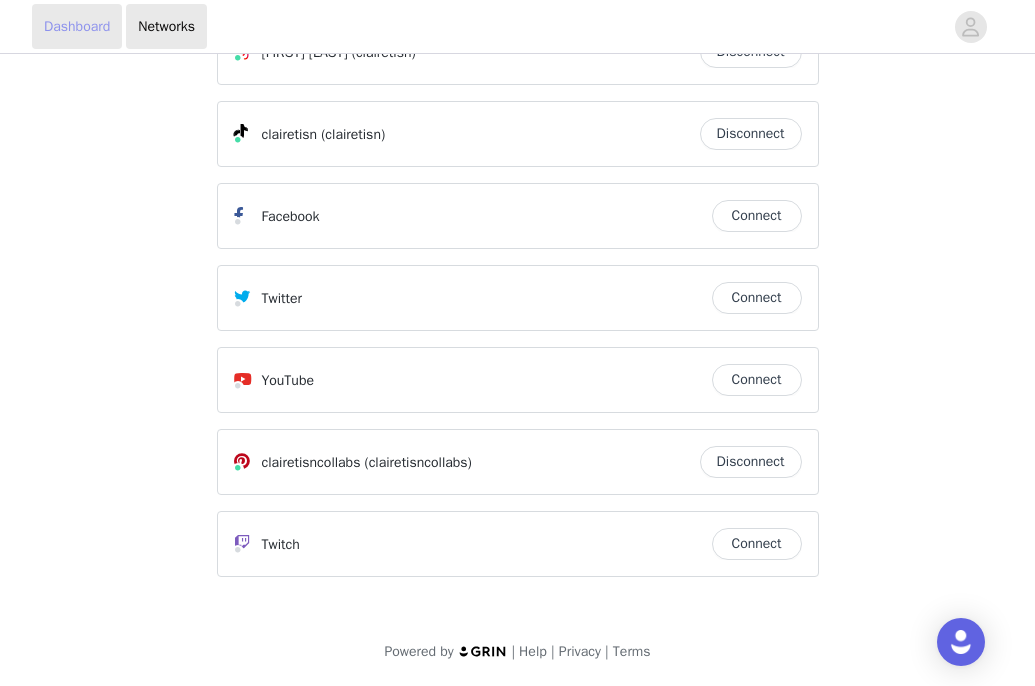 click on "Dashboard" at bounding box center (77, 26) 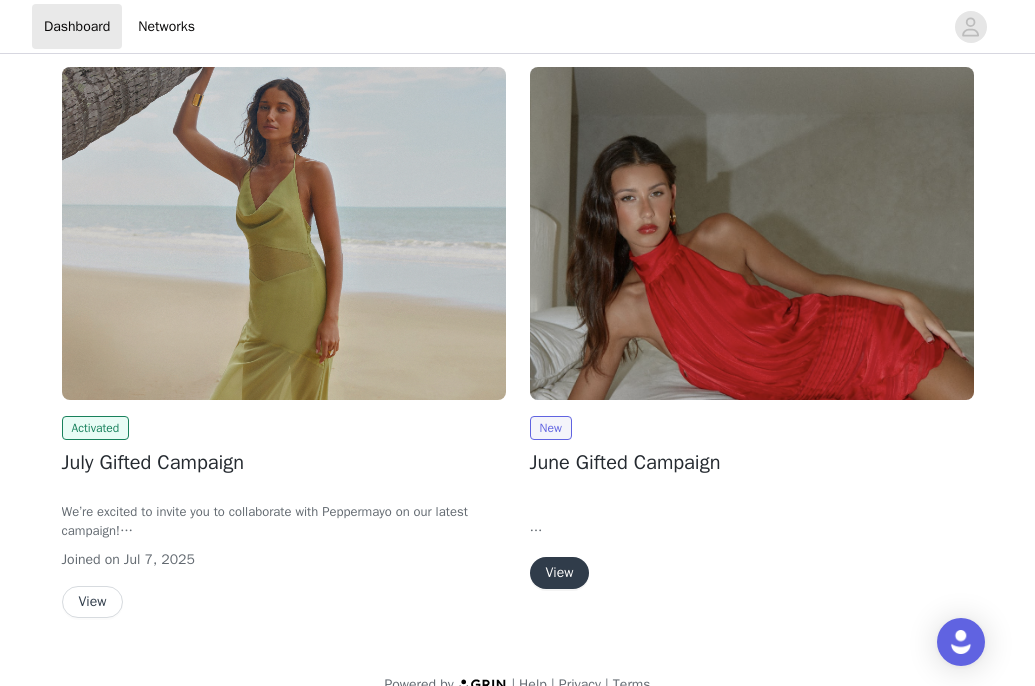 scroll, scrollTop: 137, scrollLeft: 0, axis: vertical 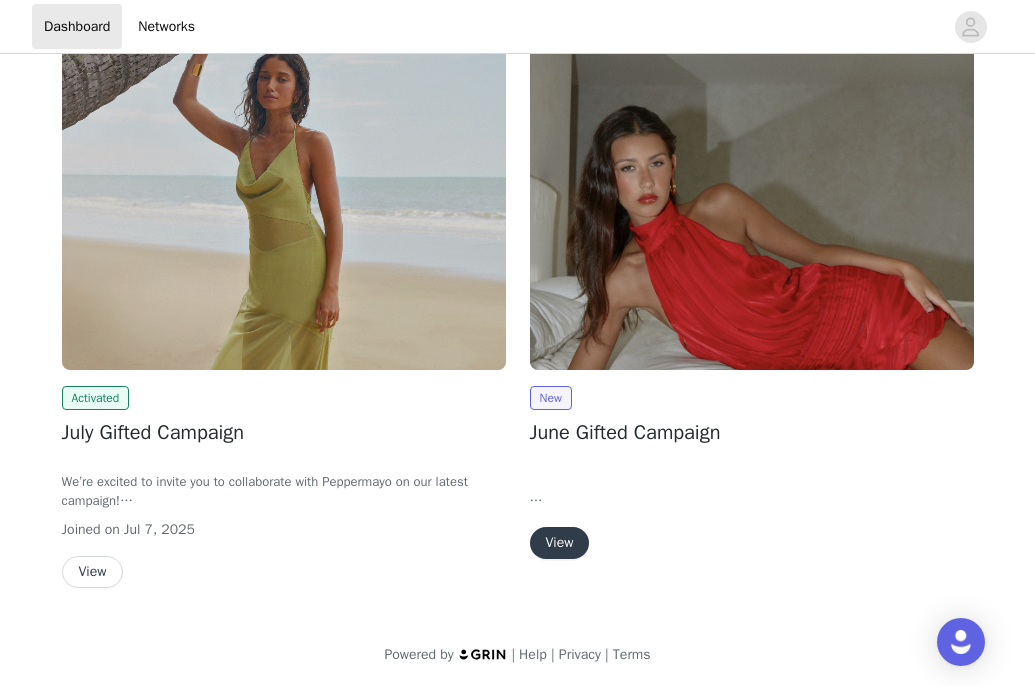 click on "View" at bounding box center (93, 572) 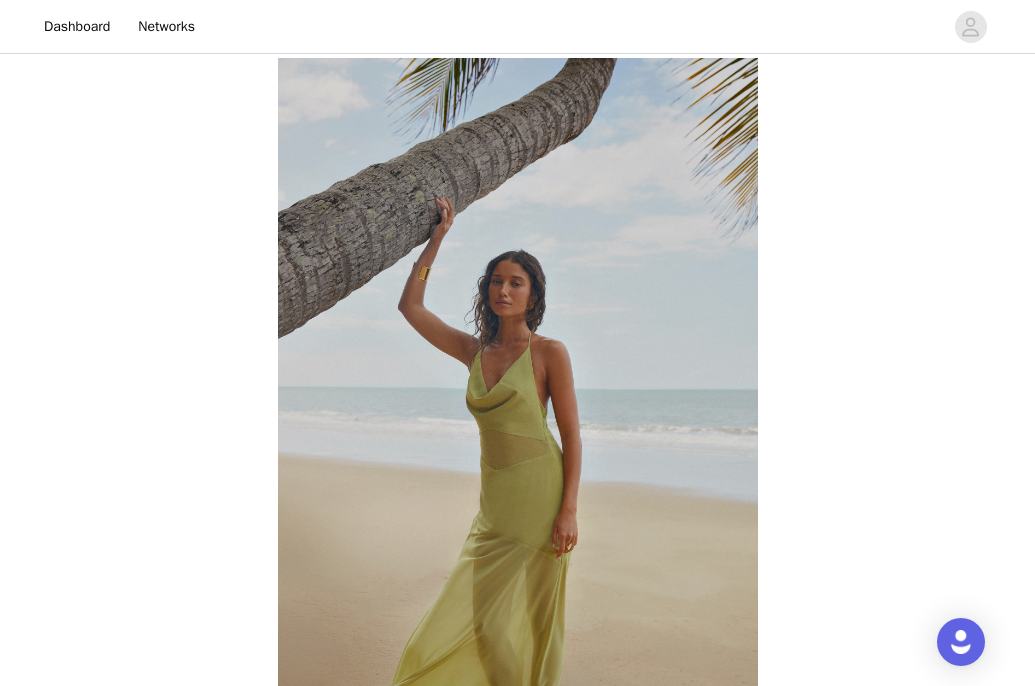 scroll, scrollTop: 137, scrollLeft: 0, axis: vertical 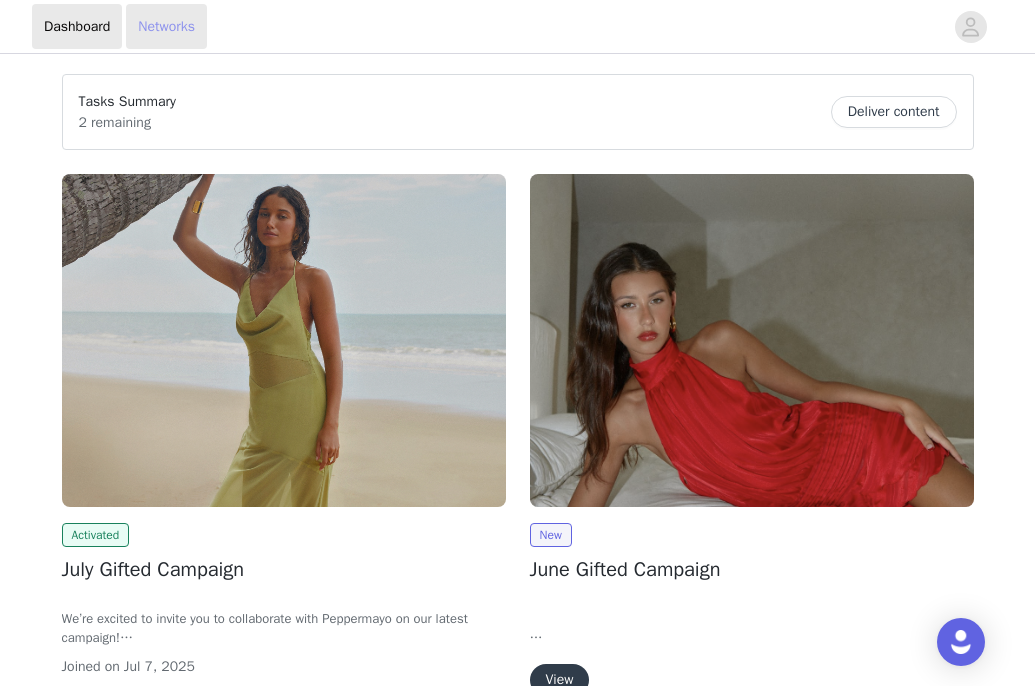 click on "Networks" at bounding box center (166, 26) 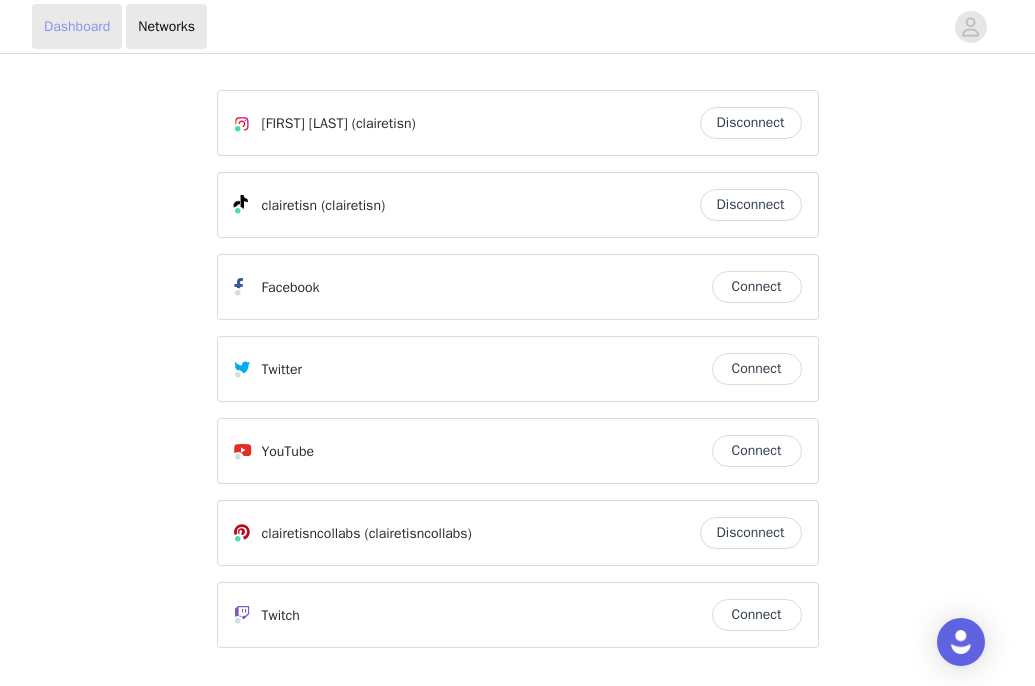 click on "Dashboard" at bounding box center (77, 26) 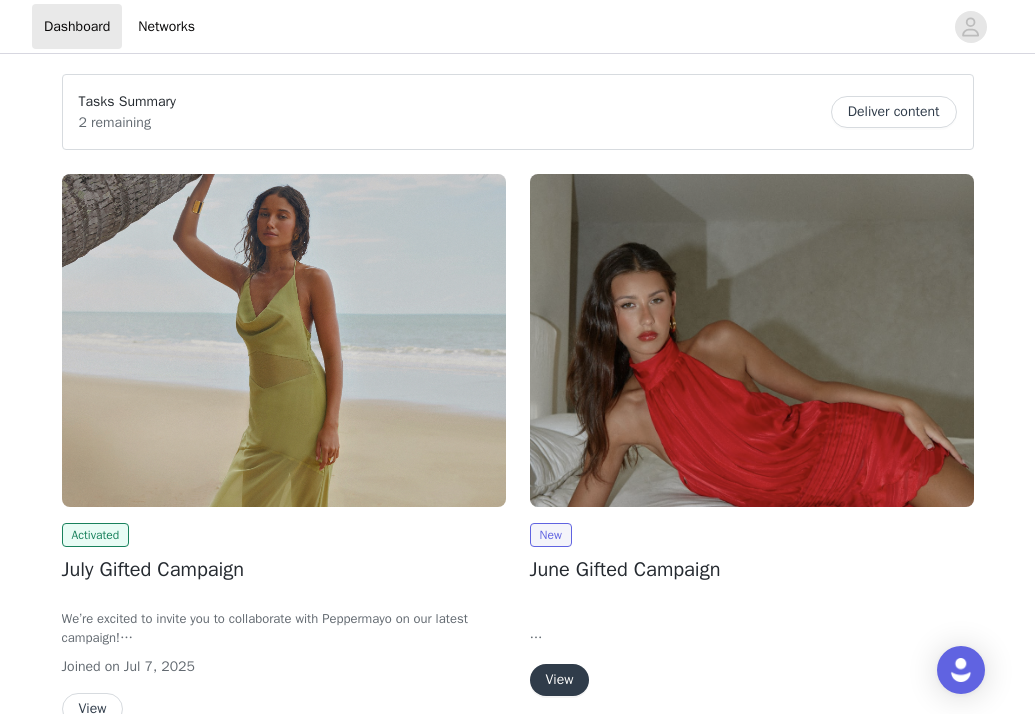 scroll, scrollTop: 0, scrollLeft: 0, axis: both 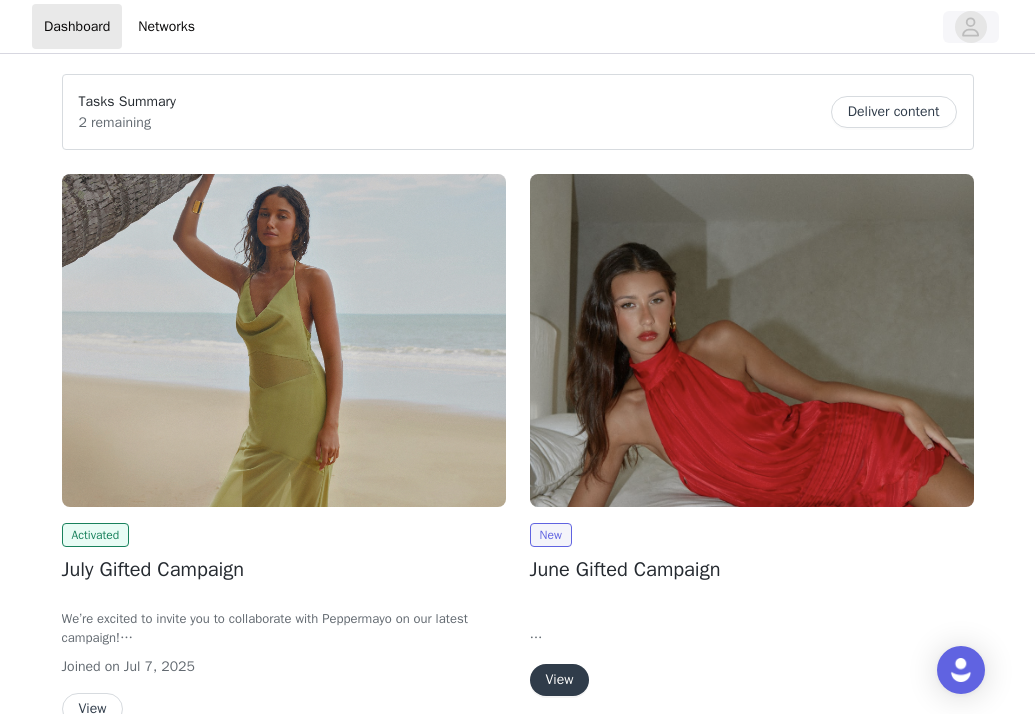 click 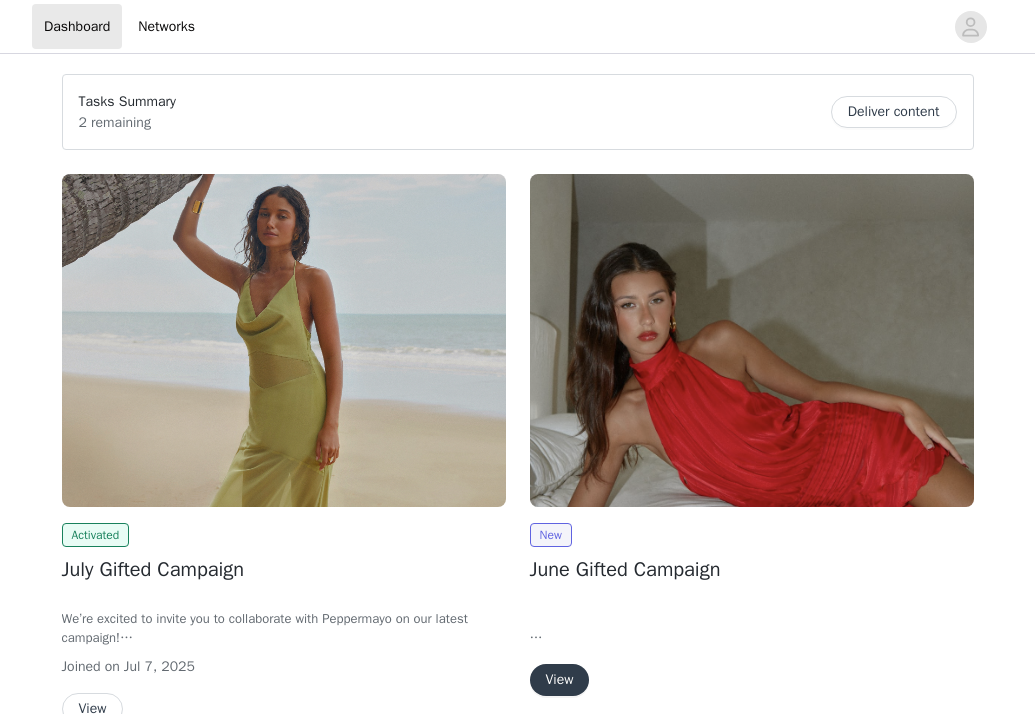 scroll, scrollTop: 0, scrollLeft: 0, axis: both 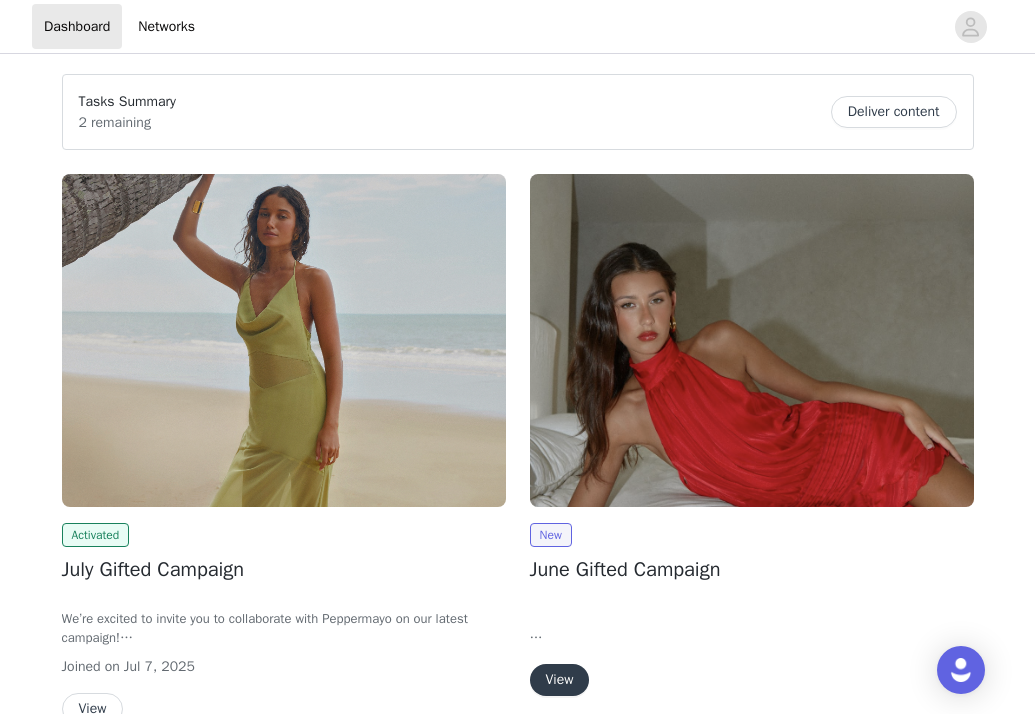 click 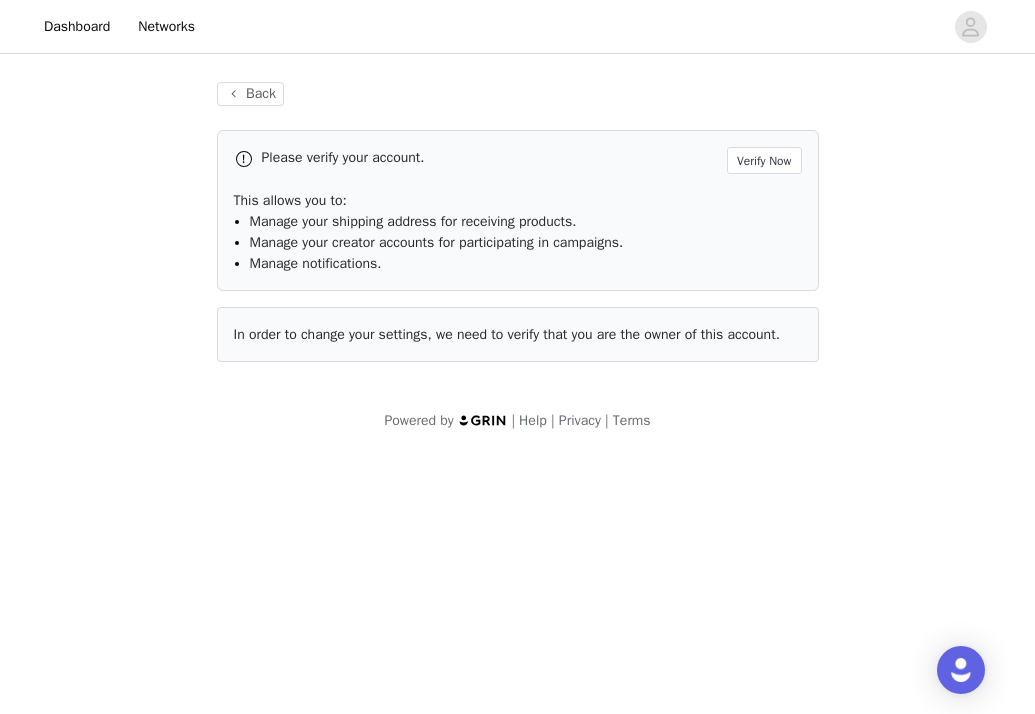 scroll, scrollTop: 0, scrollLeft: 0, axis: both 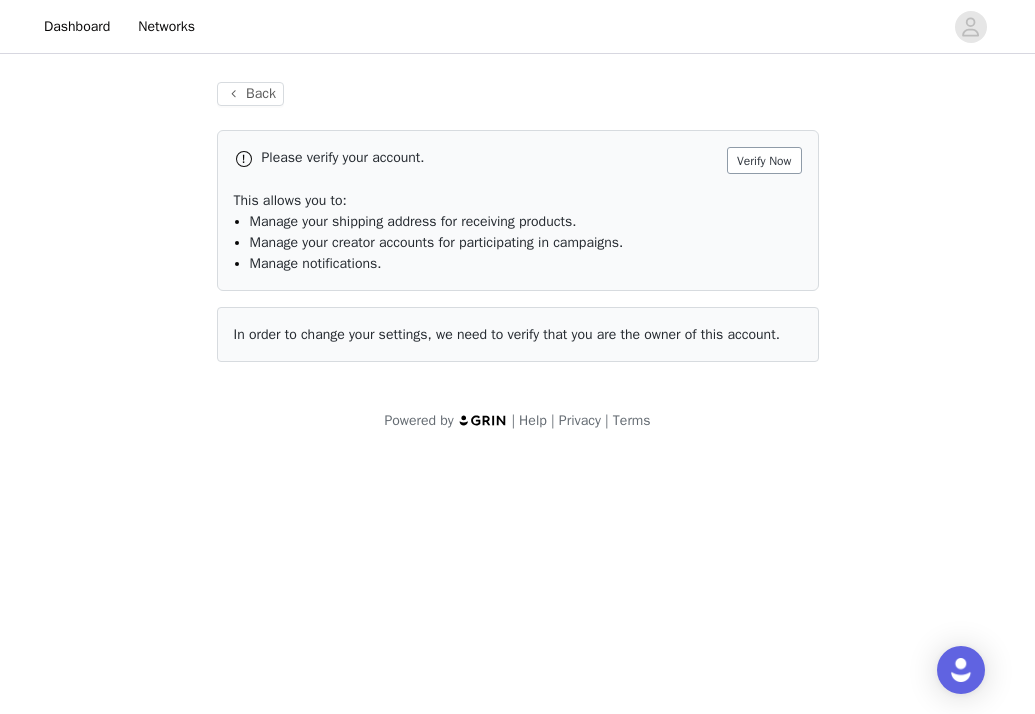 click on "Verify Now" at bounding box center (764, 160) 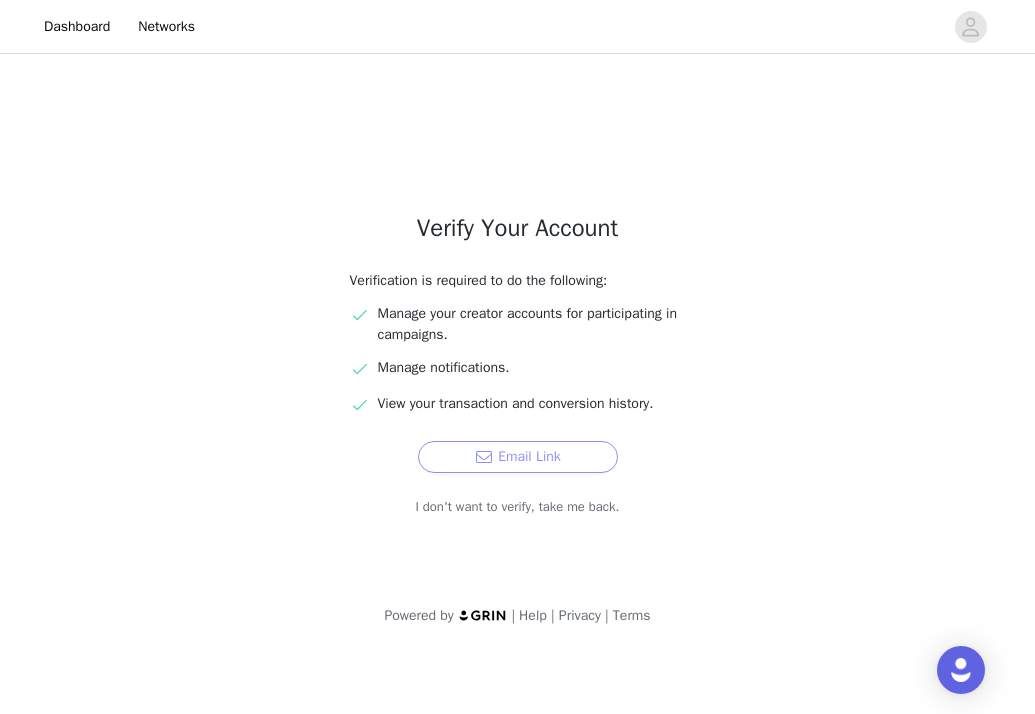 click on "Email Link" at bounding box center [518, 457] 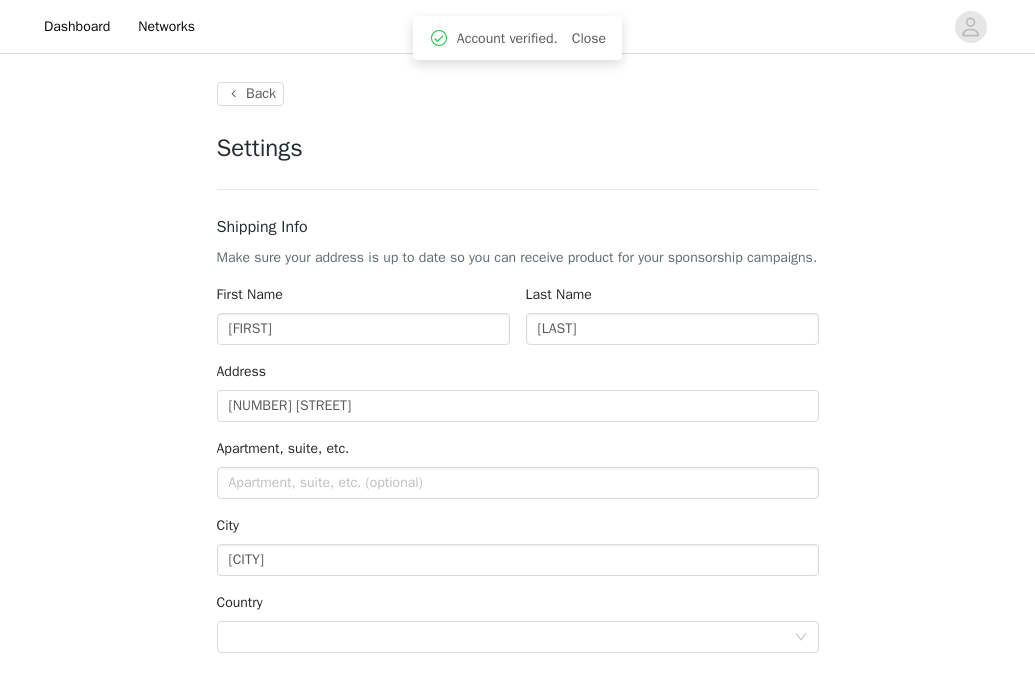 scroll, scrollTop: 0, scrollLeft: 0, axis: both 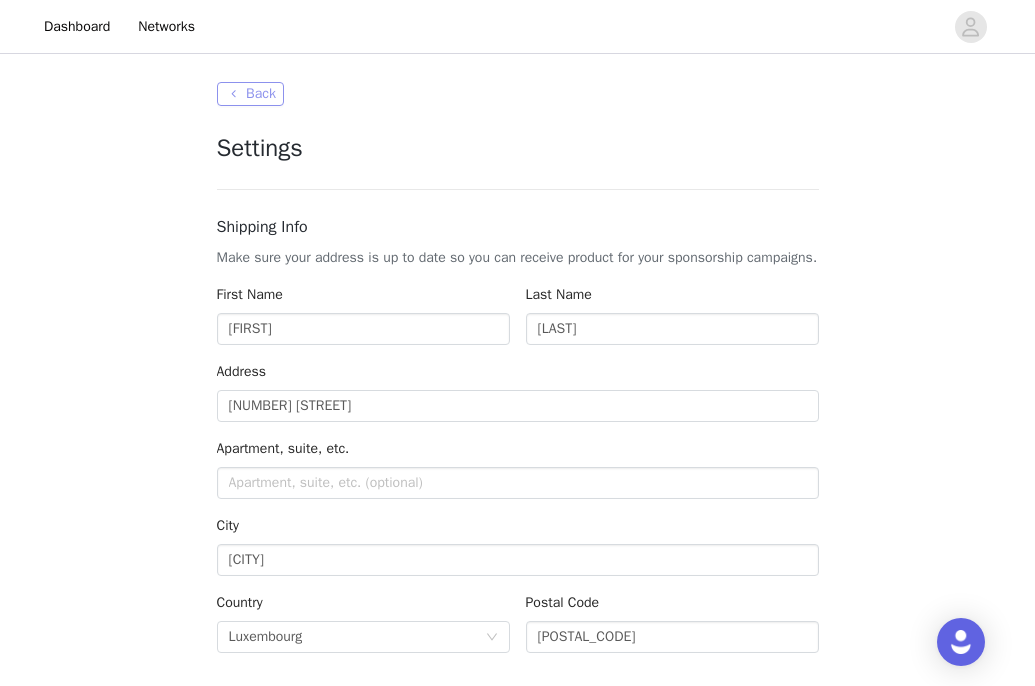 click on "Back" at bounding box center [250, 94] 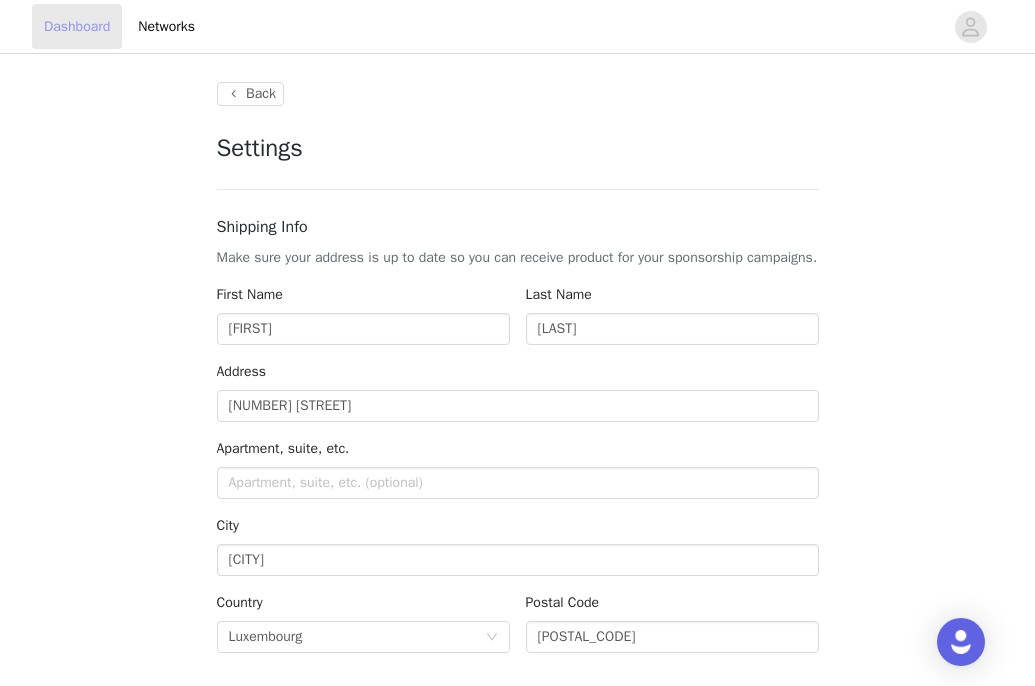 click on "Dashboard" at bounding box center (77, 26) 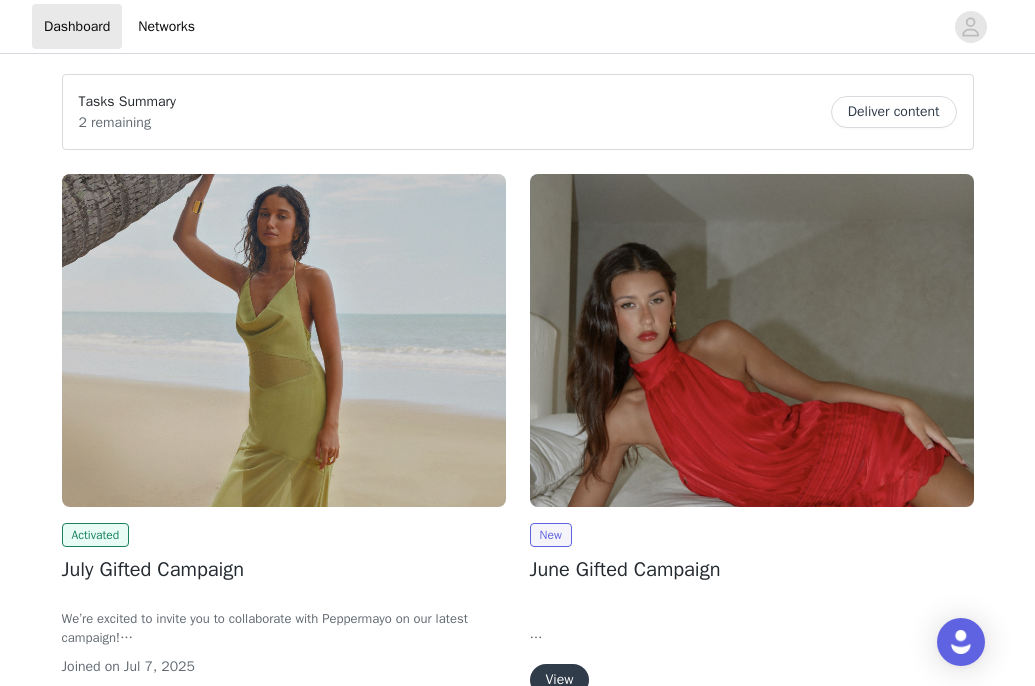 scroll, scrollTop: 0, scrollLeft: 0, axis: both 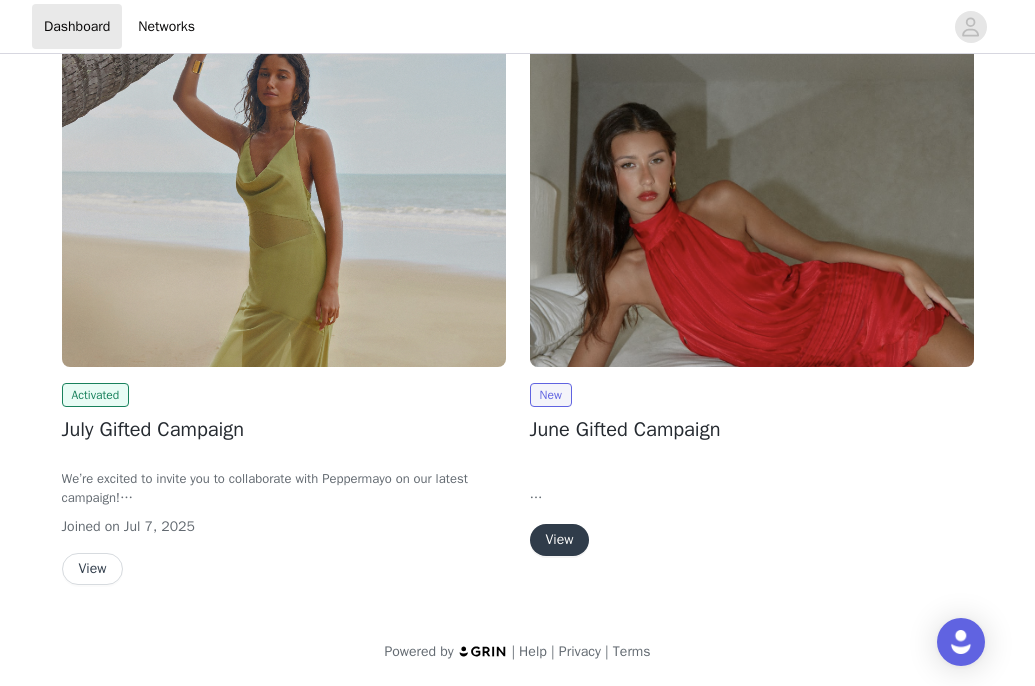 click on "View" at bounding box center [93, 569] 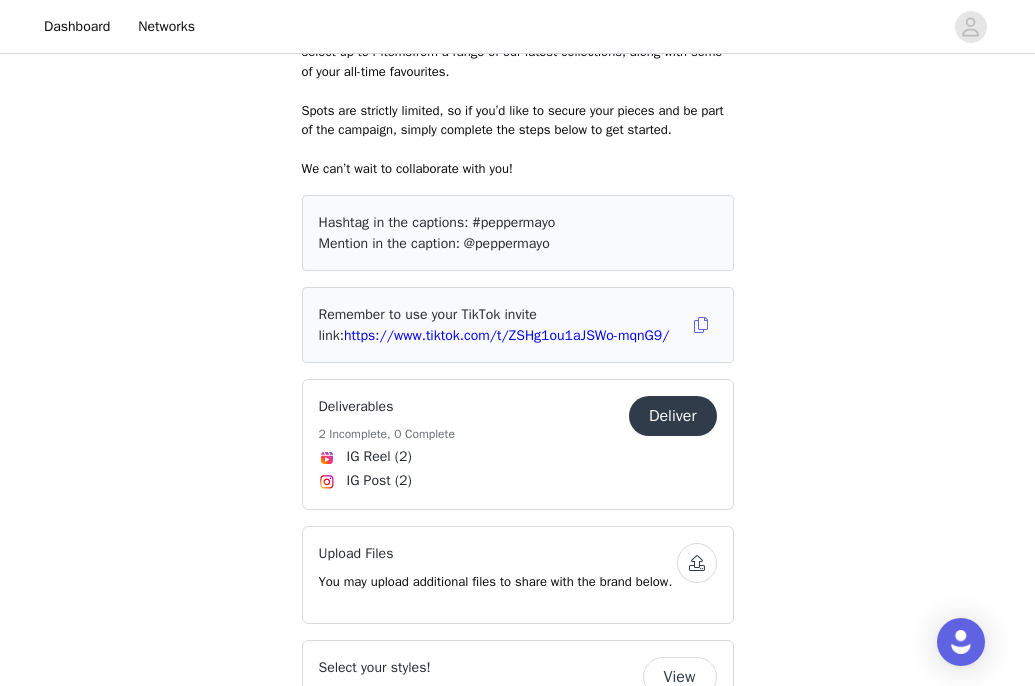 scroll, scrollTop: 1217, scrollLeft: 0, axis: vertical 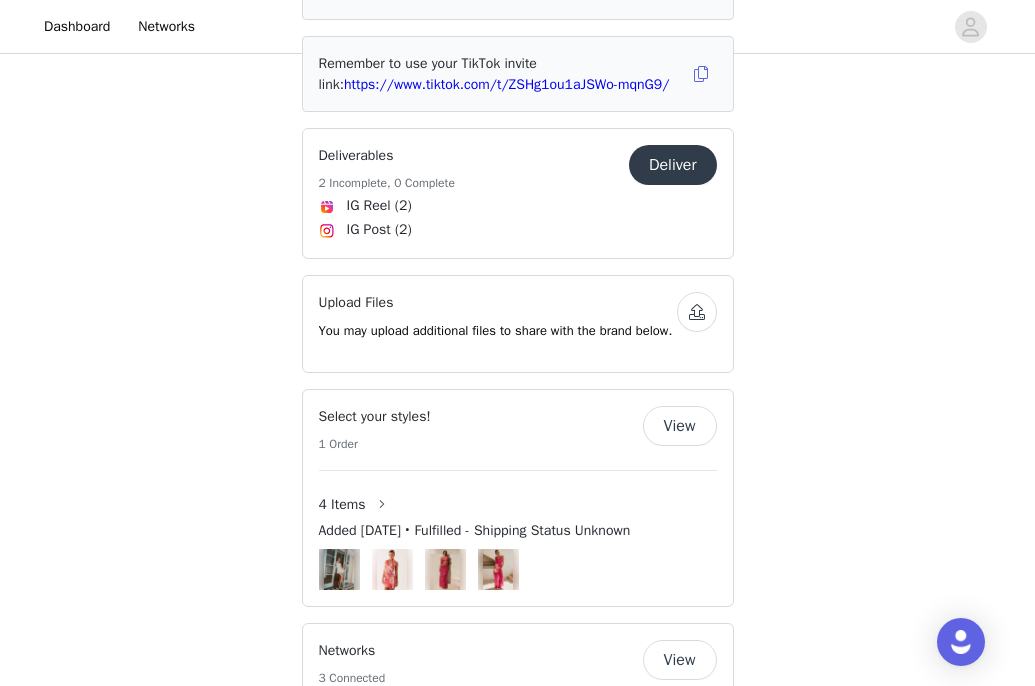click at bounding box center (697, 312) 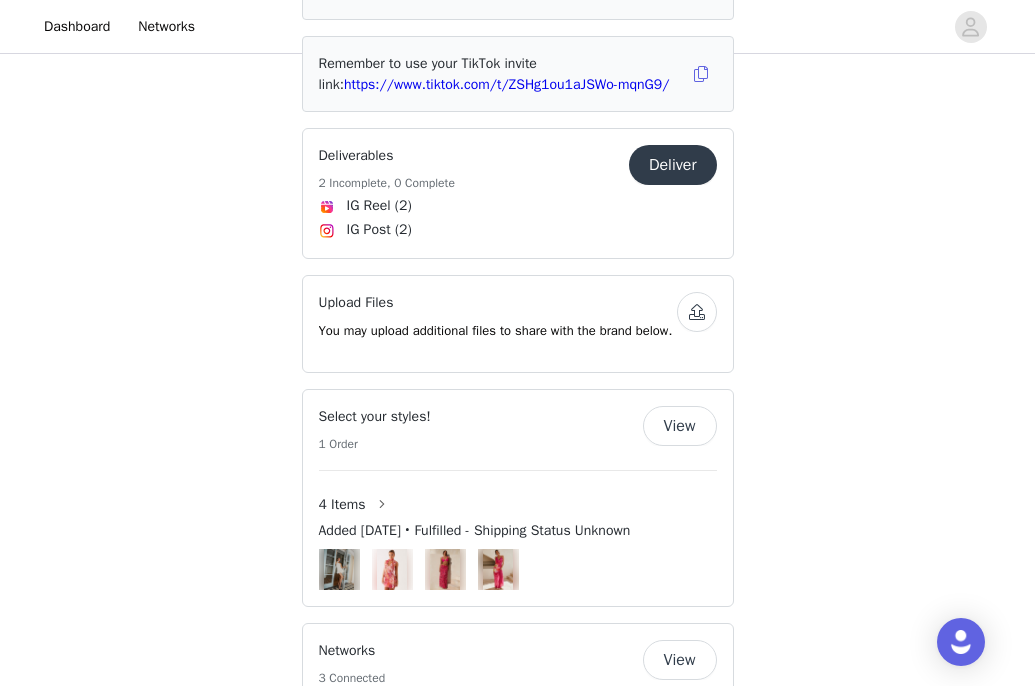 click at bounding box center [697, 312] 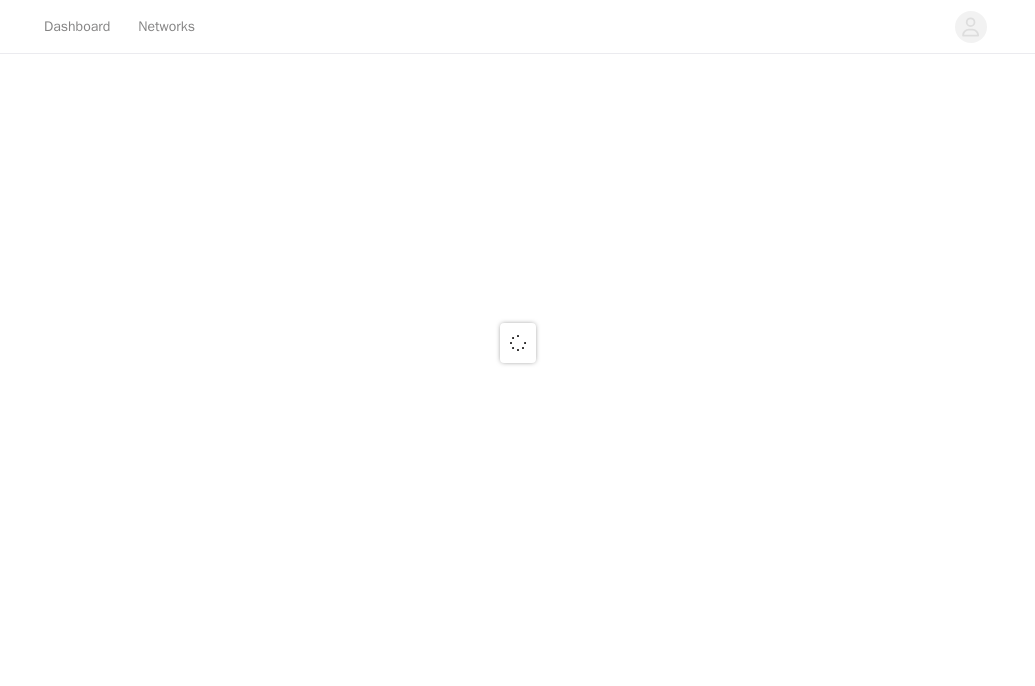scroll, scrollTop: 0, scrollLeft: 0, axis: both 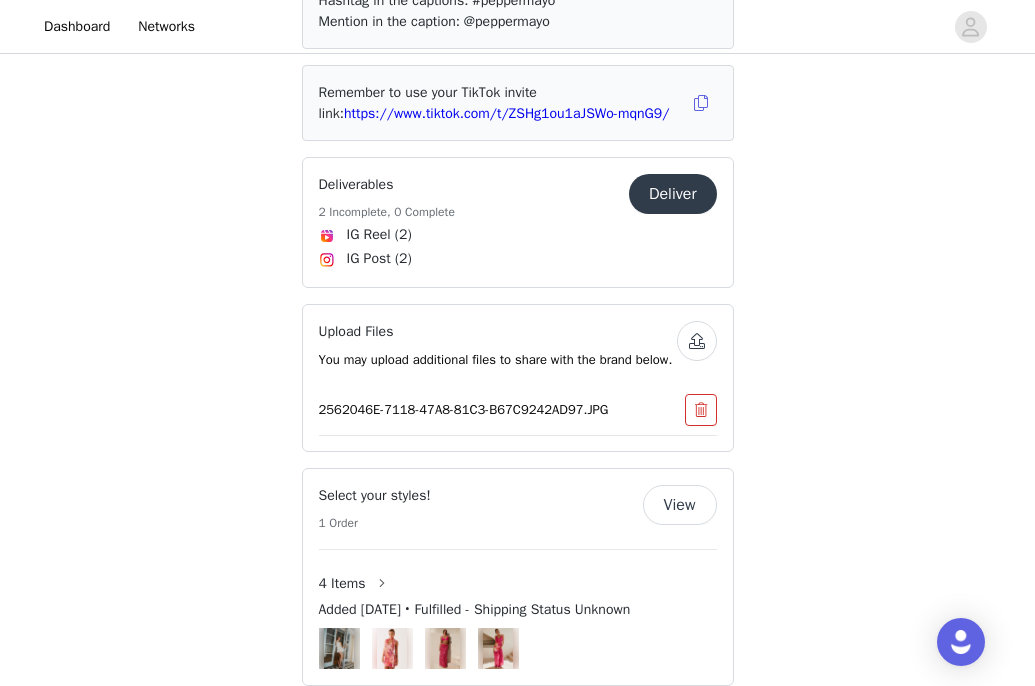 click at bounding box center (697, 341) 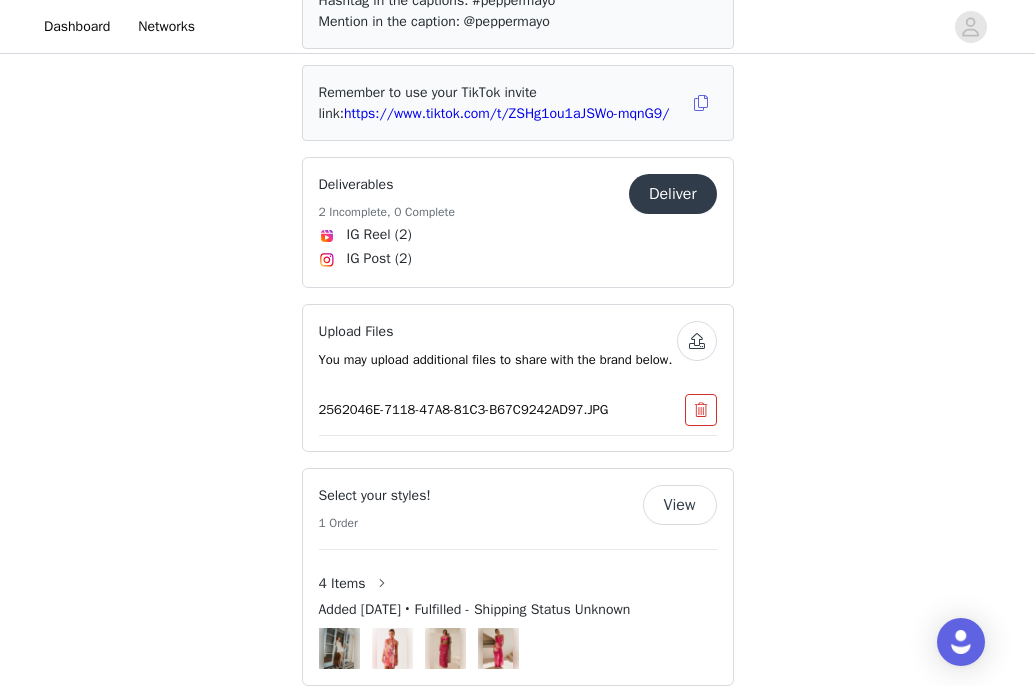 click at bounding box center (697, 341) 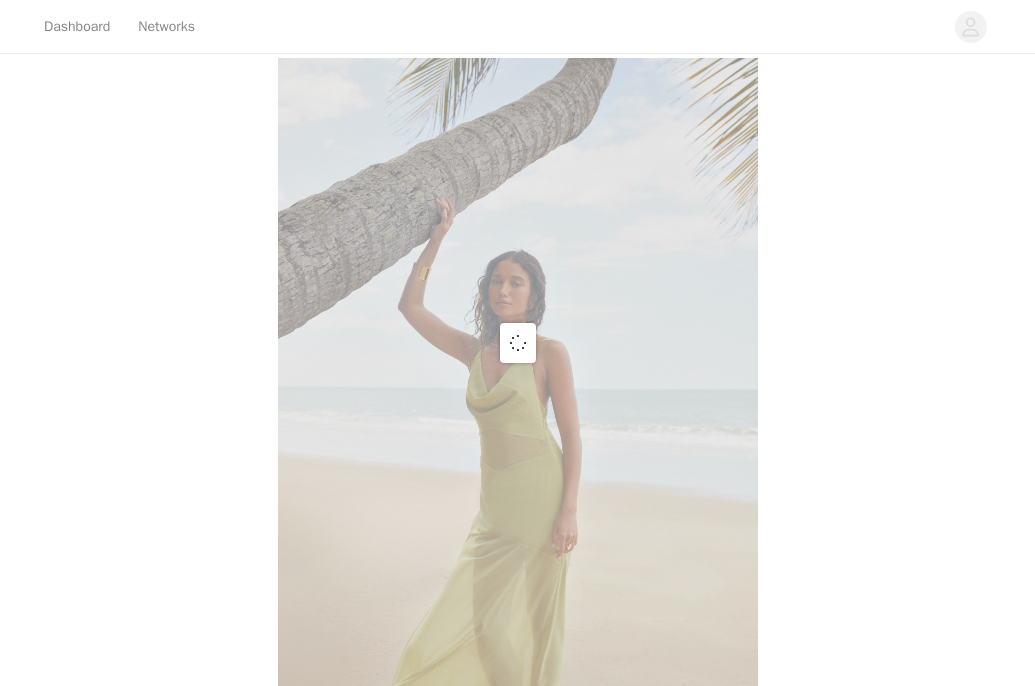 scroll, scrollTop: 0, scrollLeft: 0, axis: both 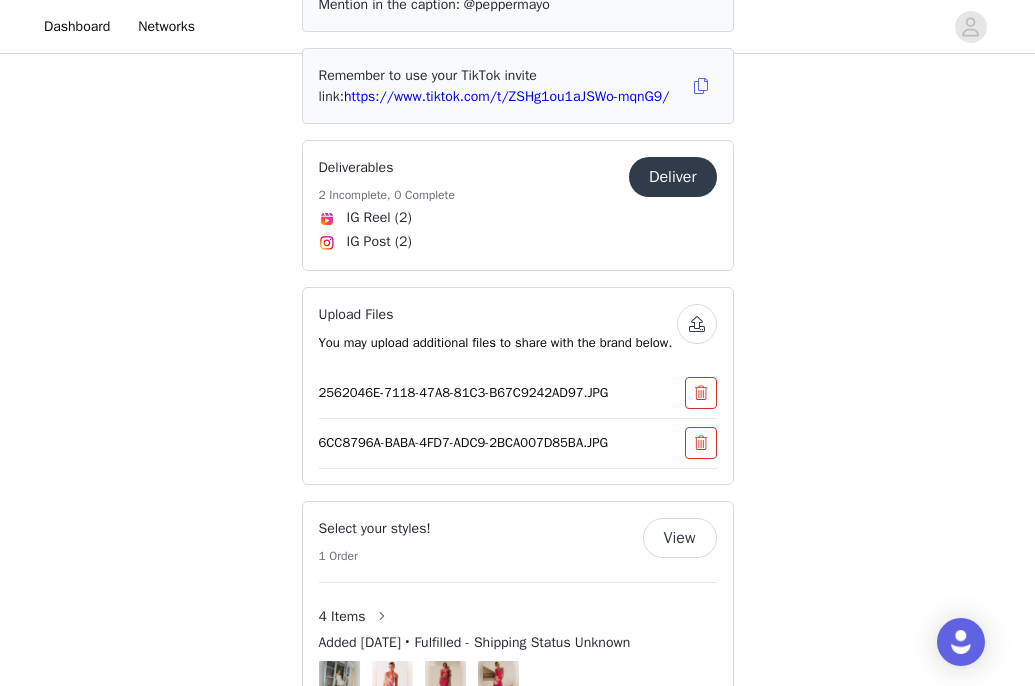 click at bounding box center [697, 324] 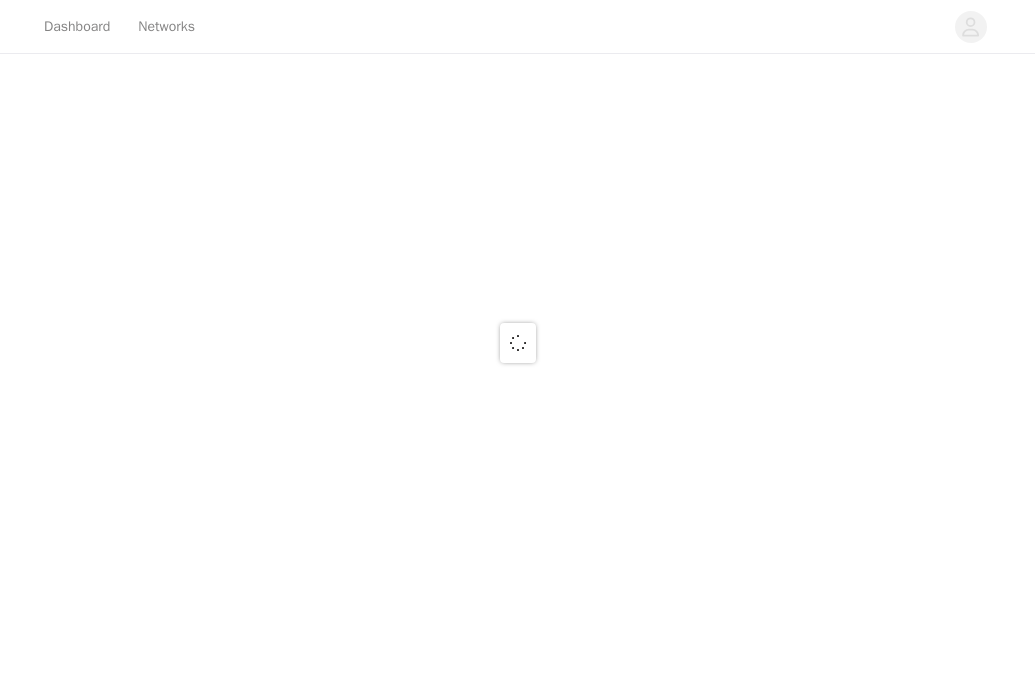 scroll, scrollTop: 0, scrollLeft: 0, axis: both 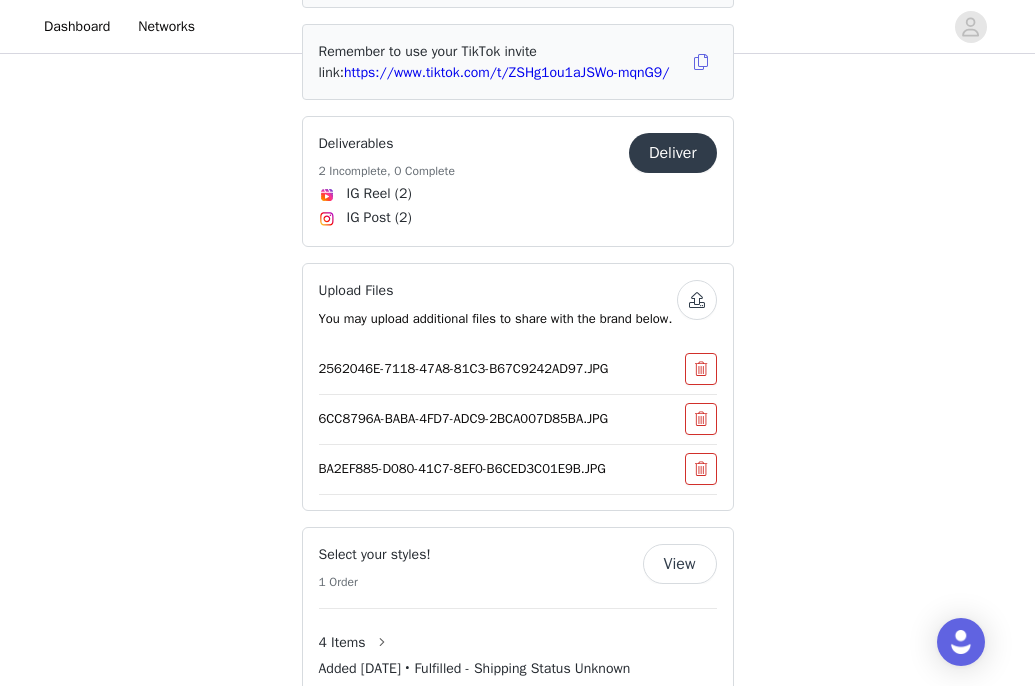 click at bounding box center (697, 300) 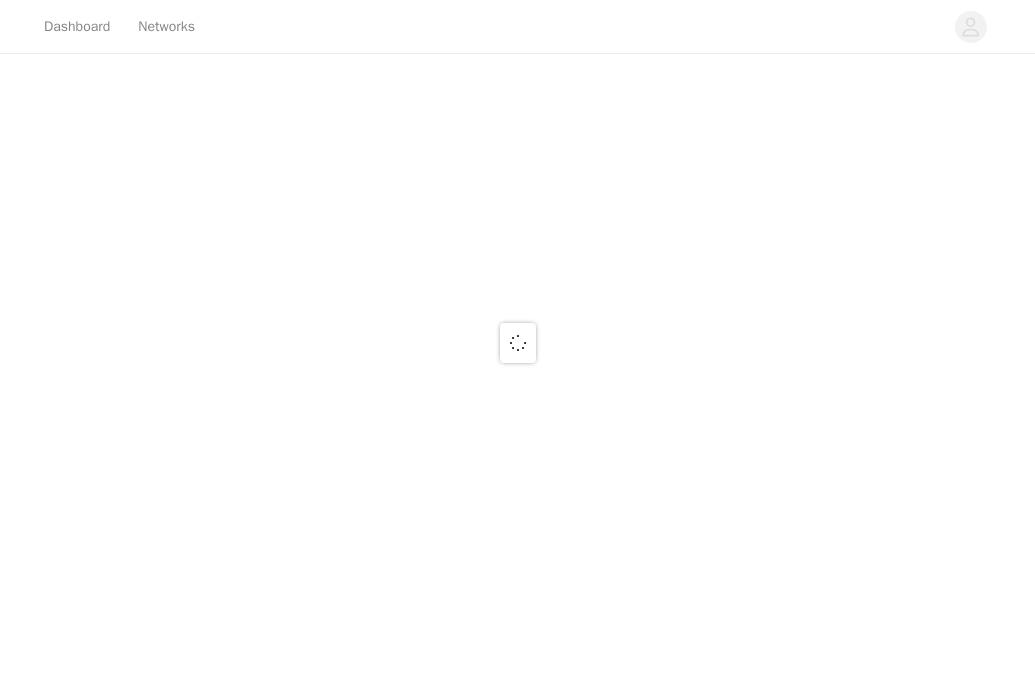 scroll, scrollTop: 0, scrollLeft: 0, axis: both 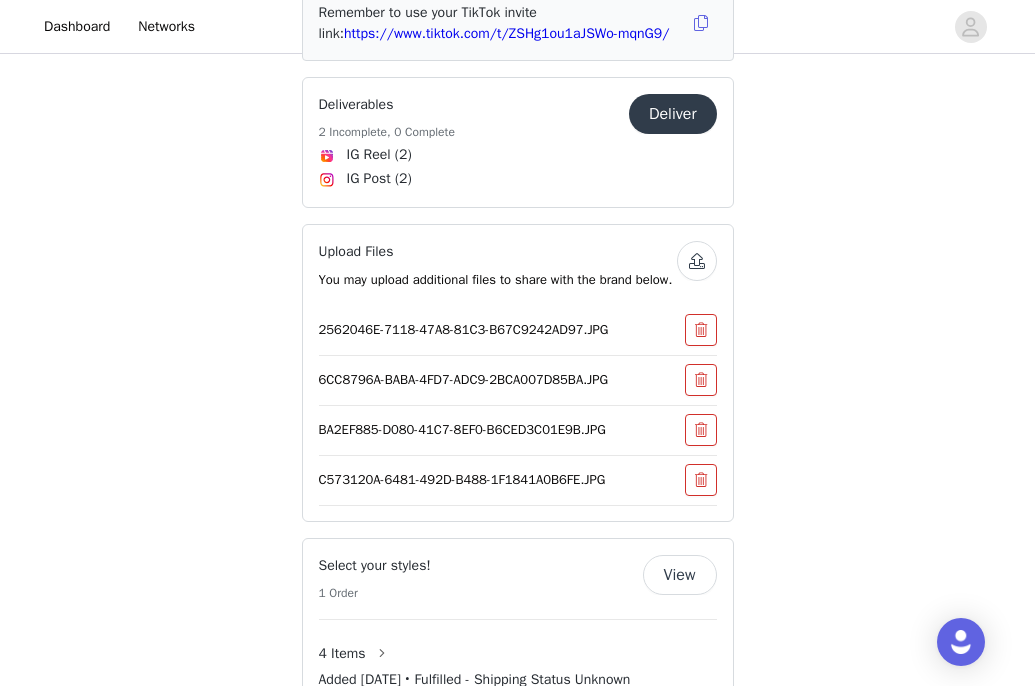 click at bounding box center [697, 261] 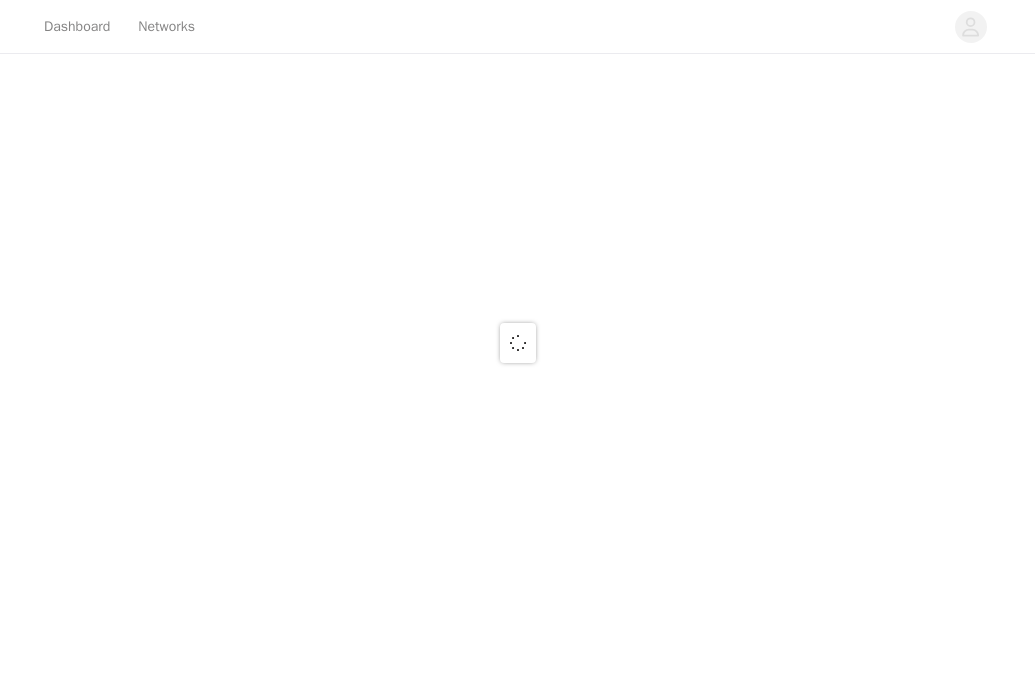 scroll, scrollTop: 0, scrollLeft: 0, axis: both 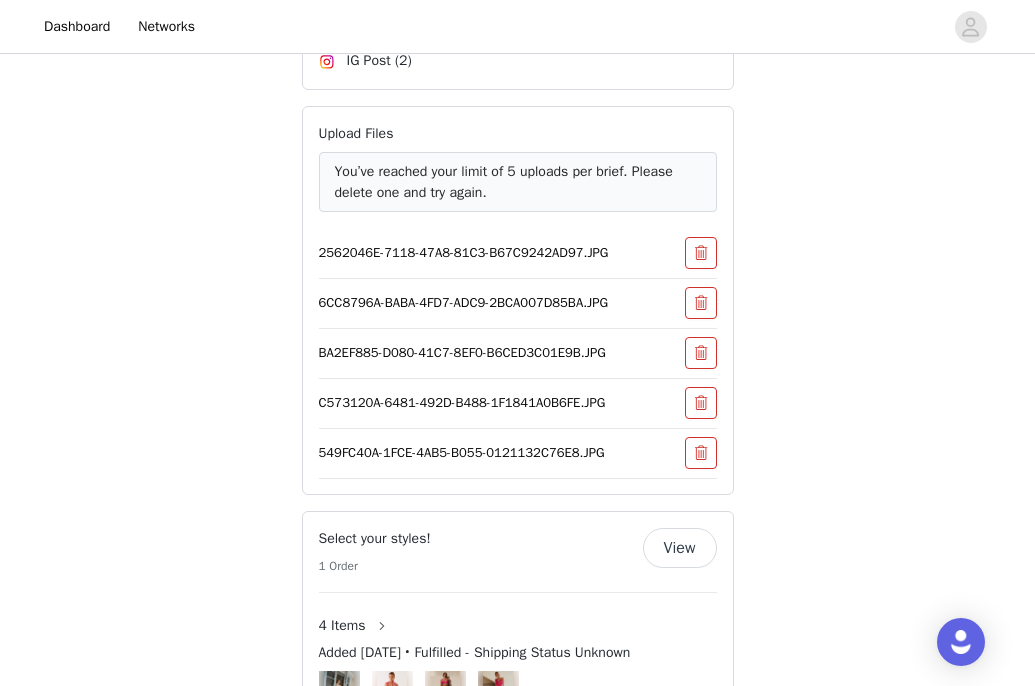 click at bounding box center [701, 253] 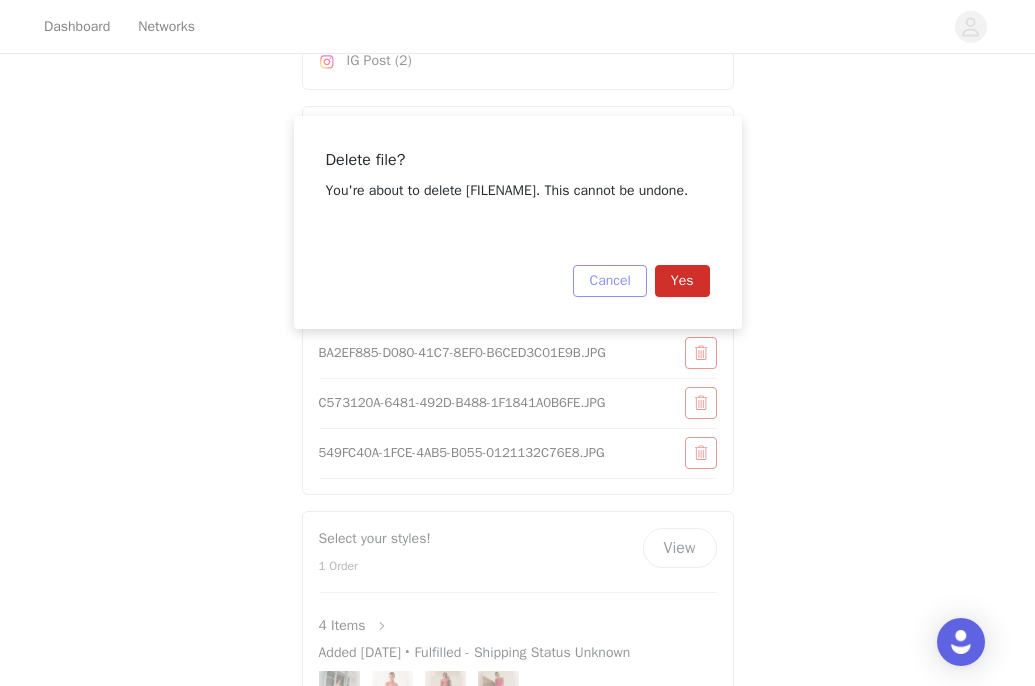 click on "Cancel" at bounding box center (609, 281) 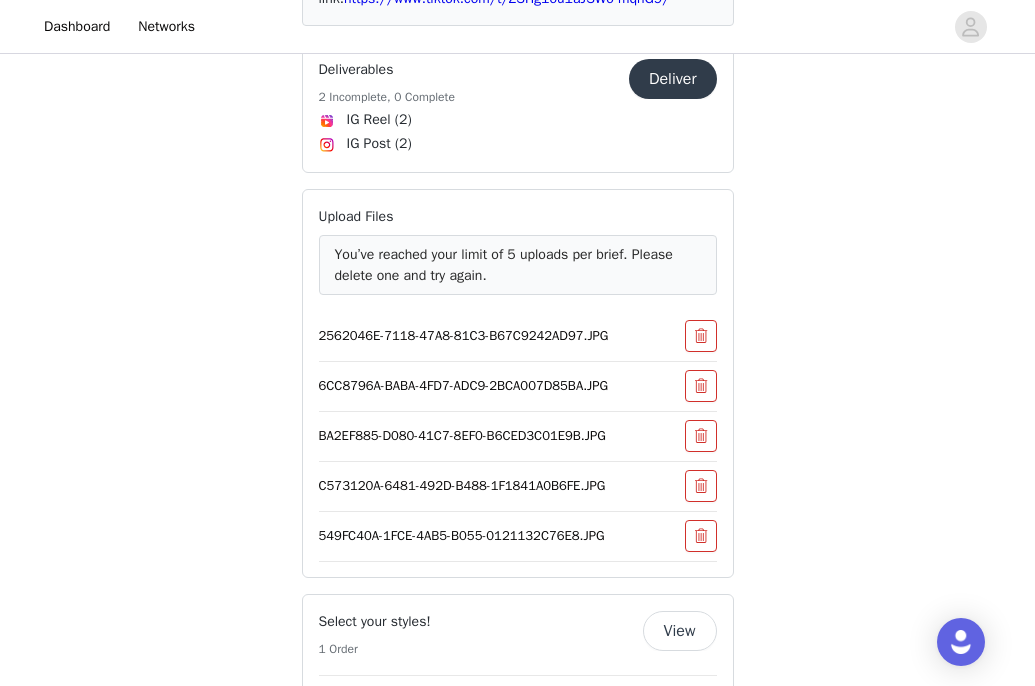 scroll, scrollTop: 1312, scrollLeft: 0, axis: vertical 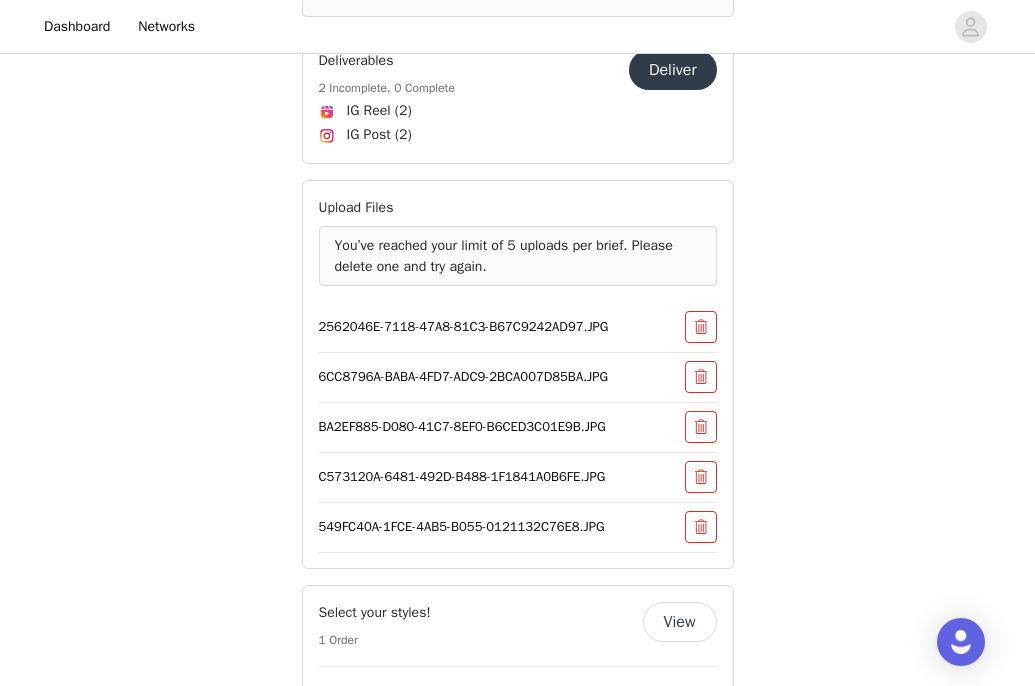 click on "2562046E-7118-47A8-81C3-B67C9242AD97.JPG" at bounding box center [518, 327] 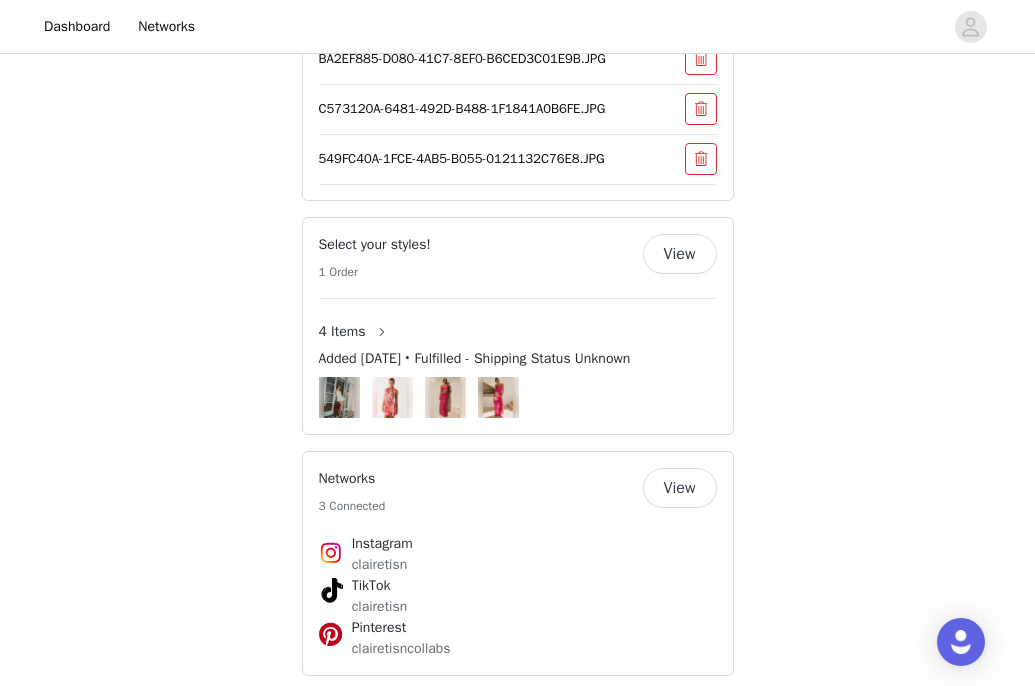 scroll, scrollTop: 1662, scrollLeft: 0, axis: vertical 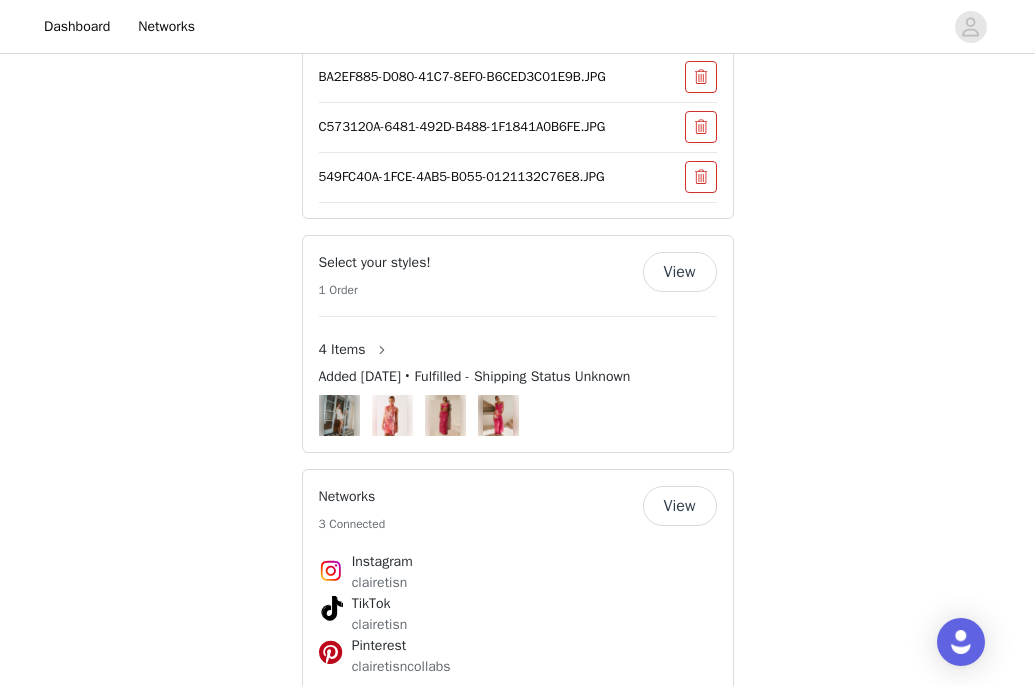 click on "Added [DATE] • Fulfilled - Shipping Status Unknown" at bounding box center [475, 376] 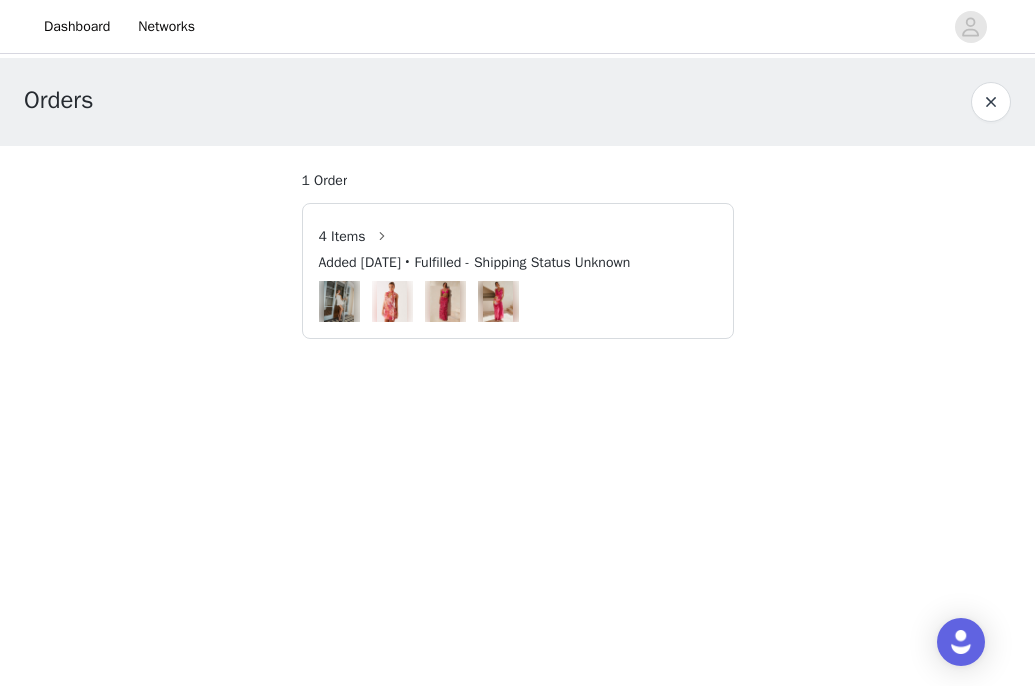 click on "Added [DATE] • Fulfilled - Shipping Status Unknown" at bounding box center [475, 262] 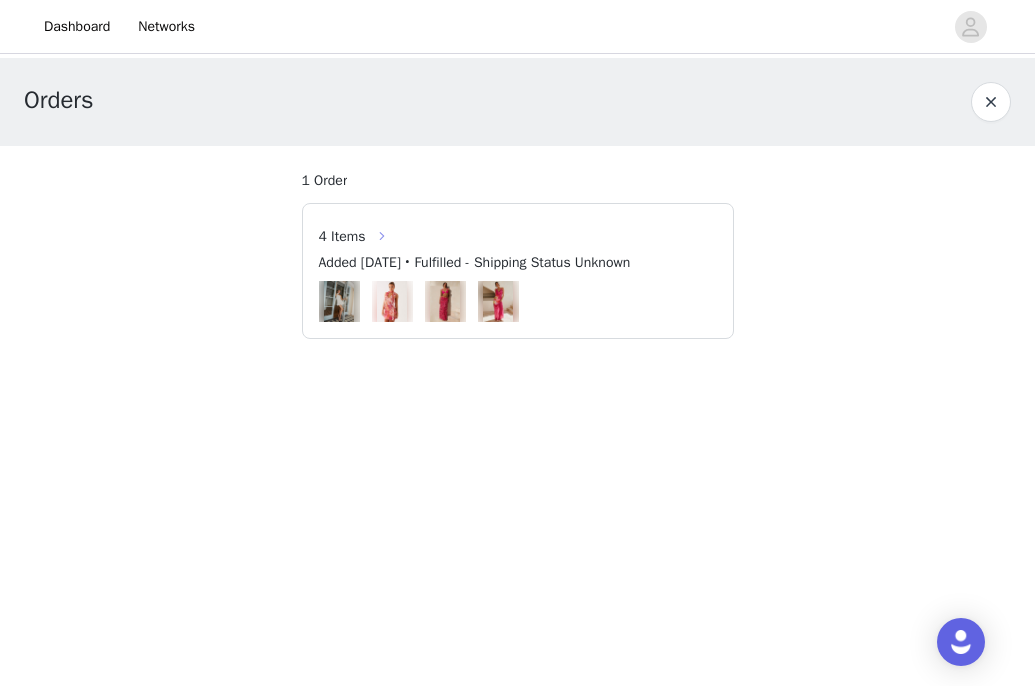 click at bounding box center [382, 236] 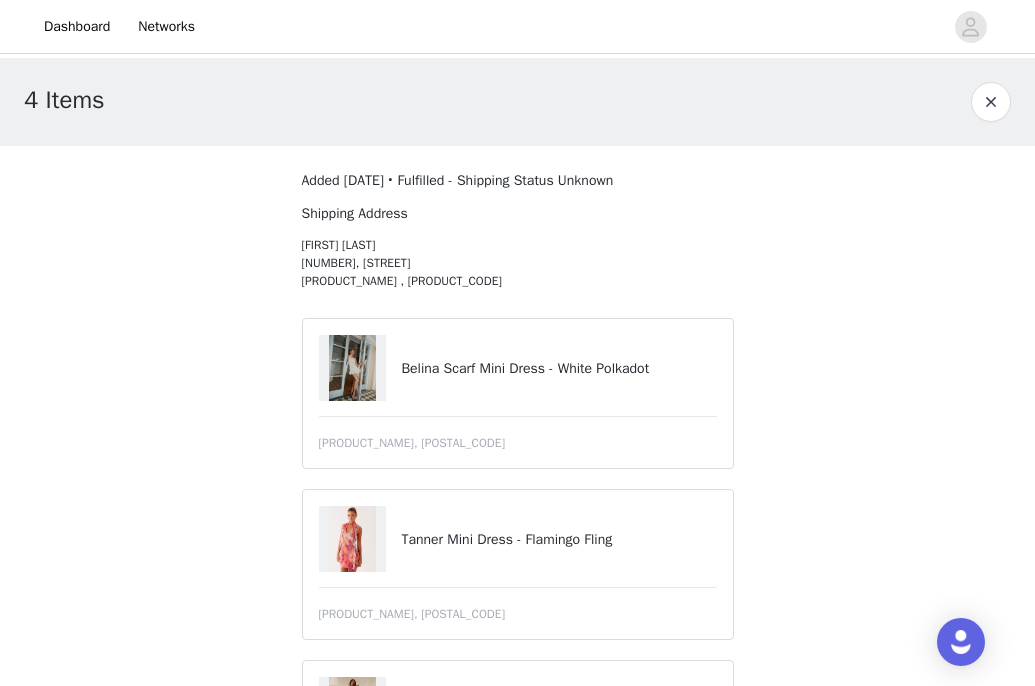 scroll, scrollTop: 0, scrollLeft: 0, axis: both 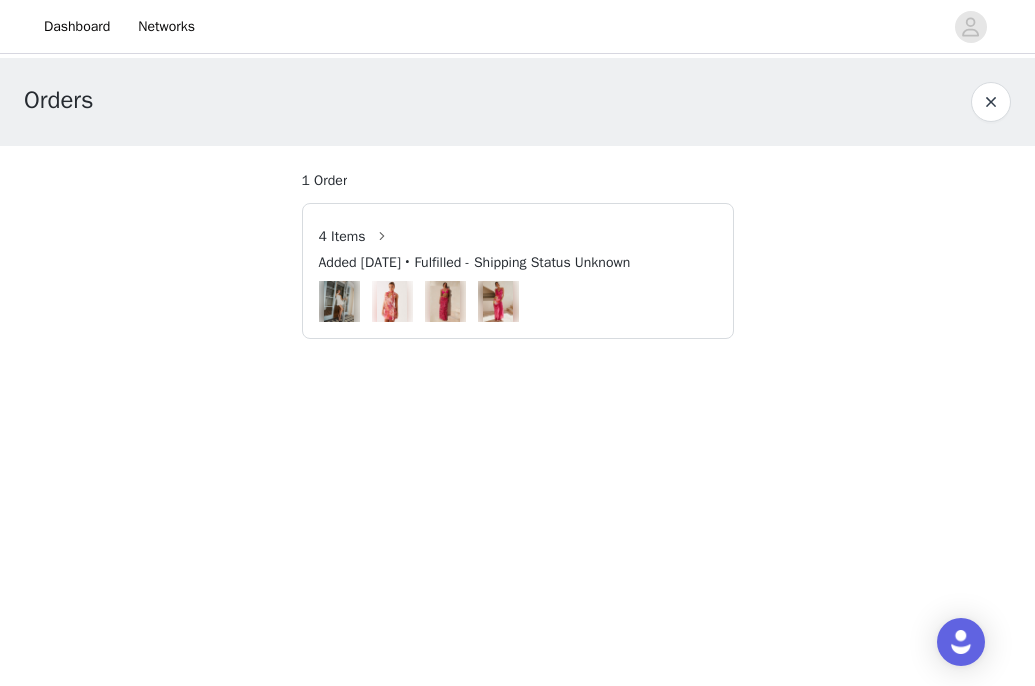 click on "Orders" at bounding box center [517, 102] 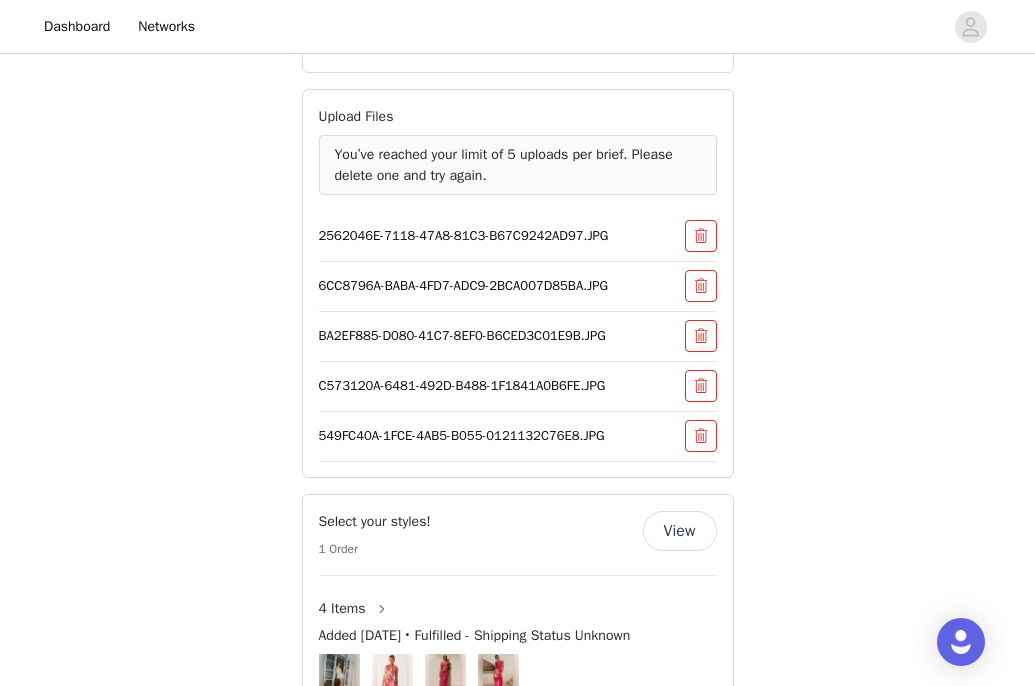 scroll, scrollTop: 1555, scrollLeft: 0, axis: vertical 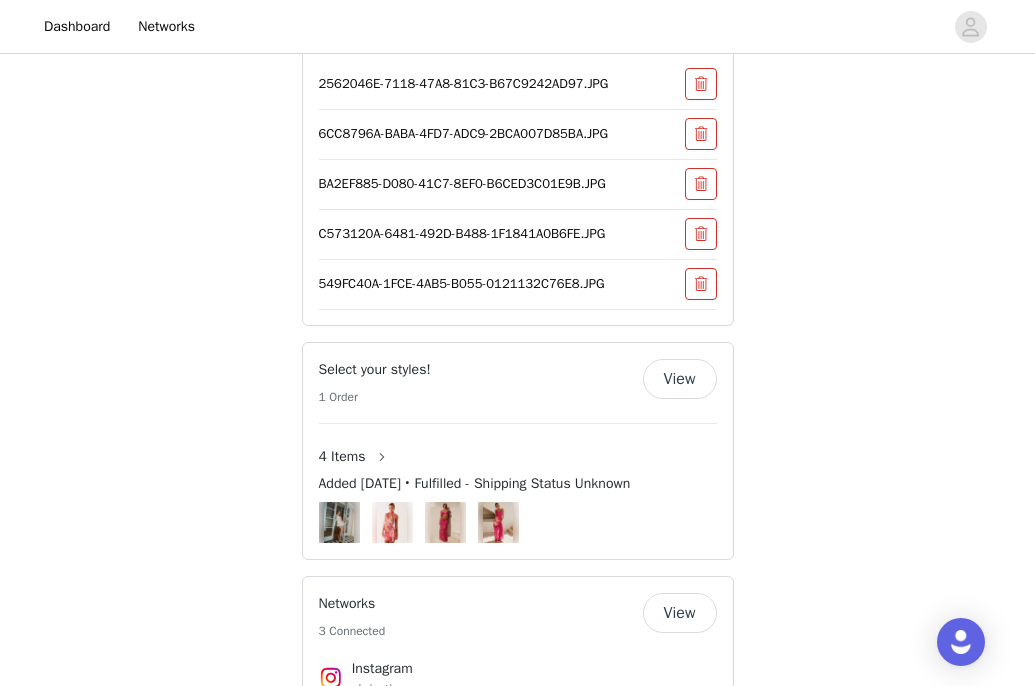 click on "549FC40A-1FCE-4AB5-B055-0121132C76E8.JPG" at bounding box center [518, 284] 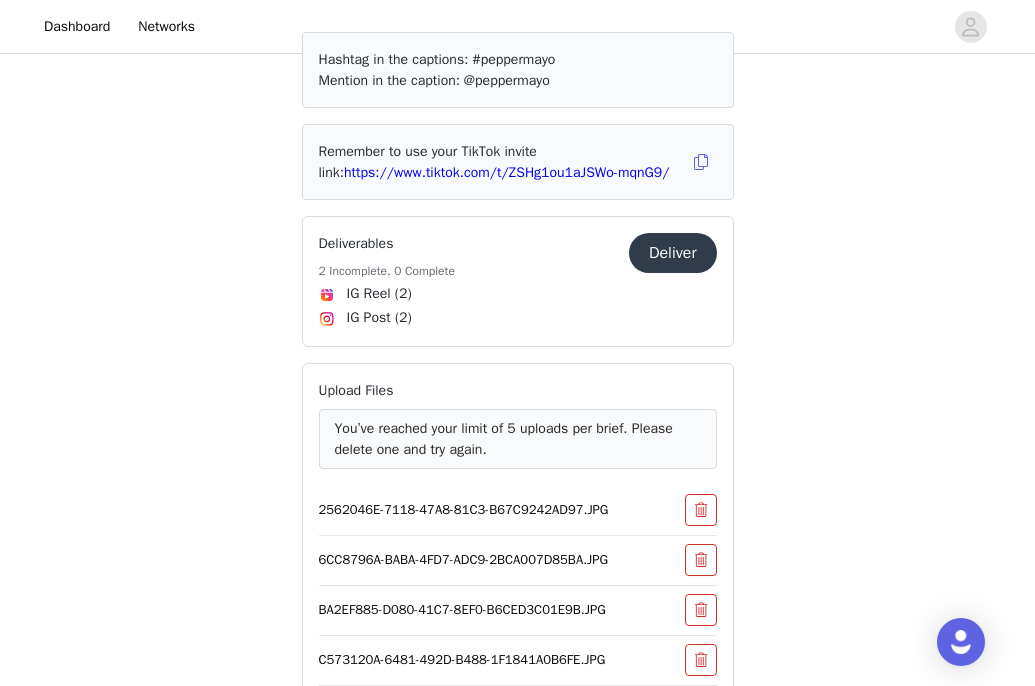 scroll, scrollTop: 944, scrollLeft: 0, axis: vertical 